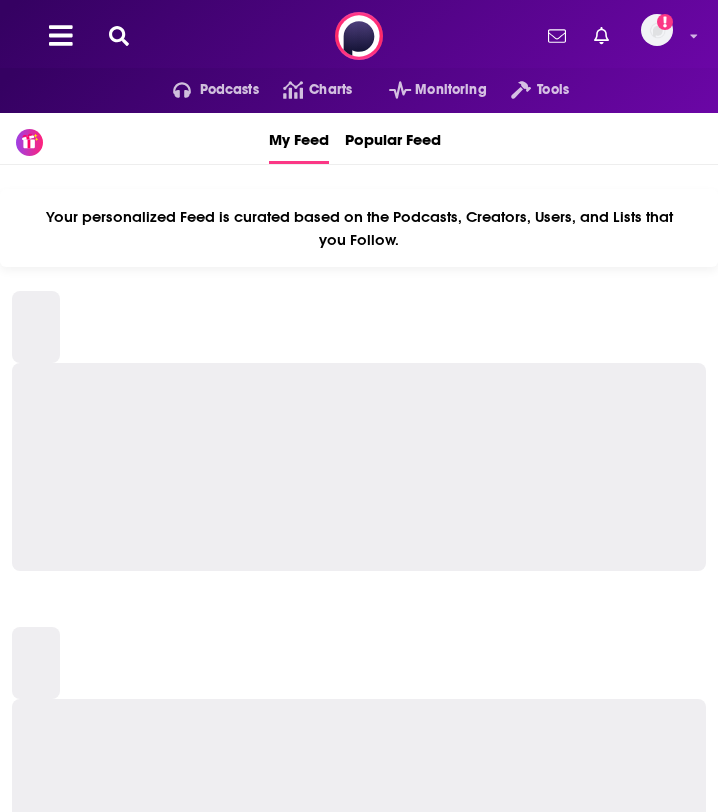 scroll, scrollTop: 0, scrollLeft: 0, axis: both 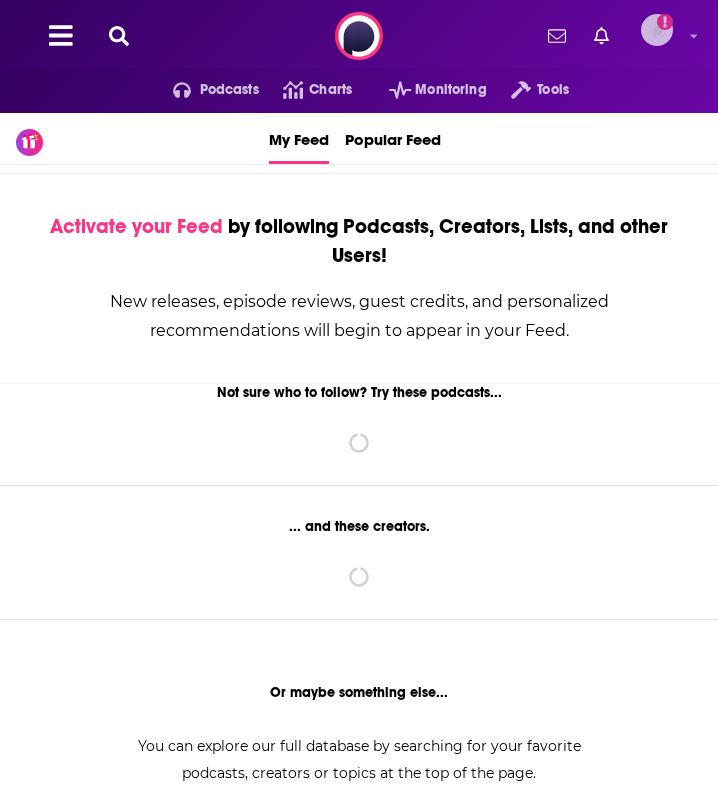 click at bounding box center (657, 30) 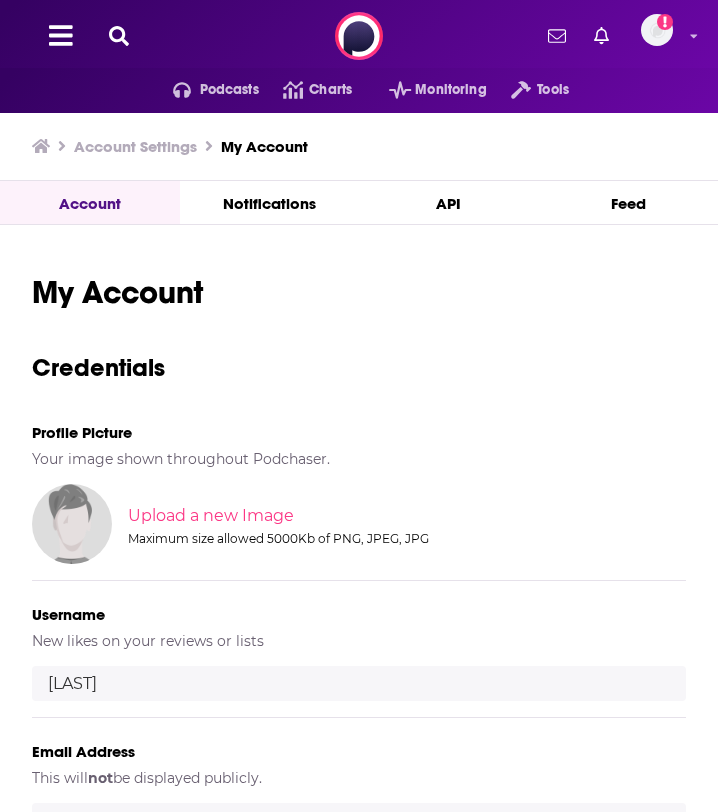 click on "Podcasts Charts Monitoring Tools For Business For Podcasters More Add a profile image" at bounding box center (359, 36) 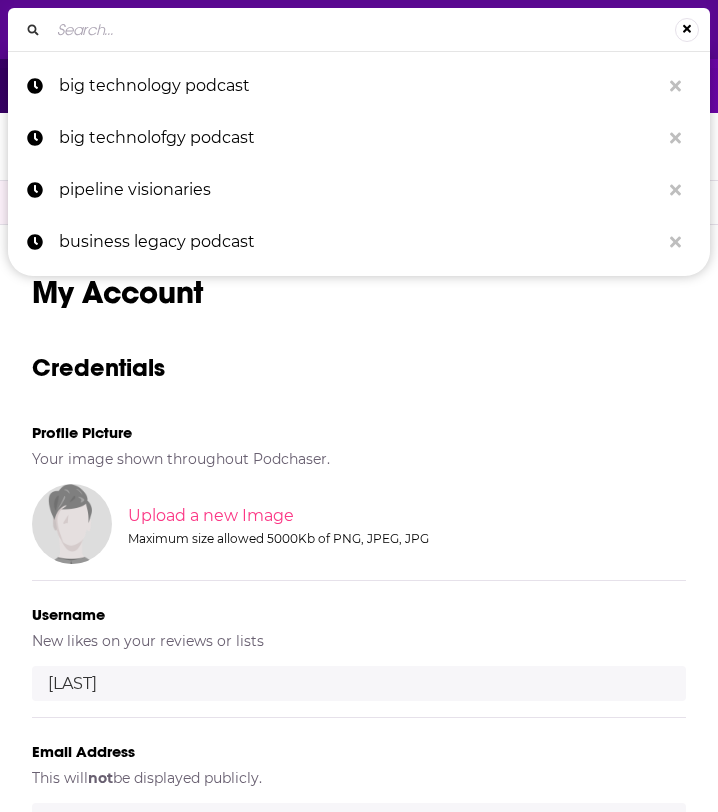 type on "c" 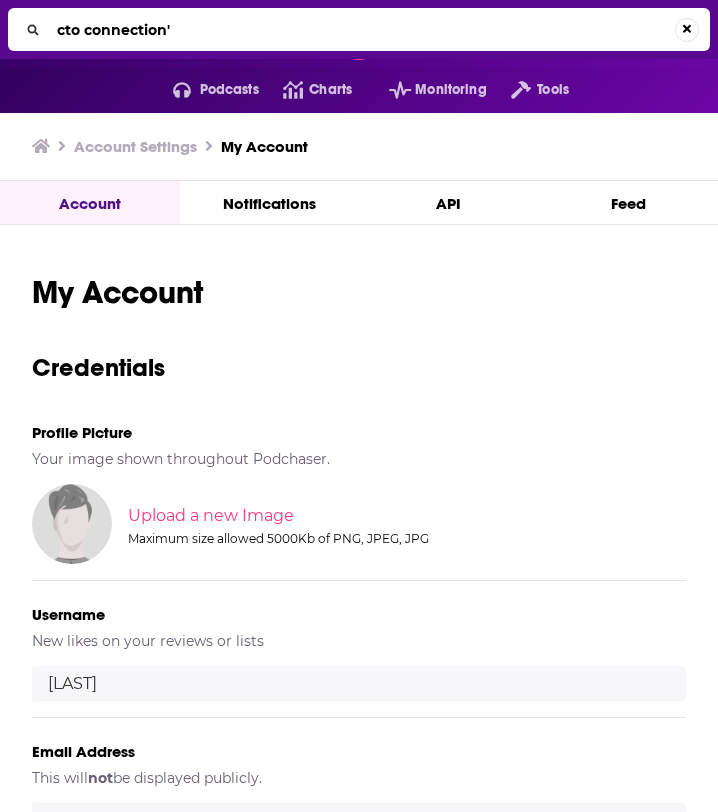 type on "cto connection" 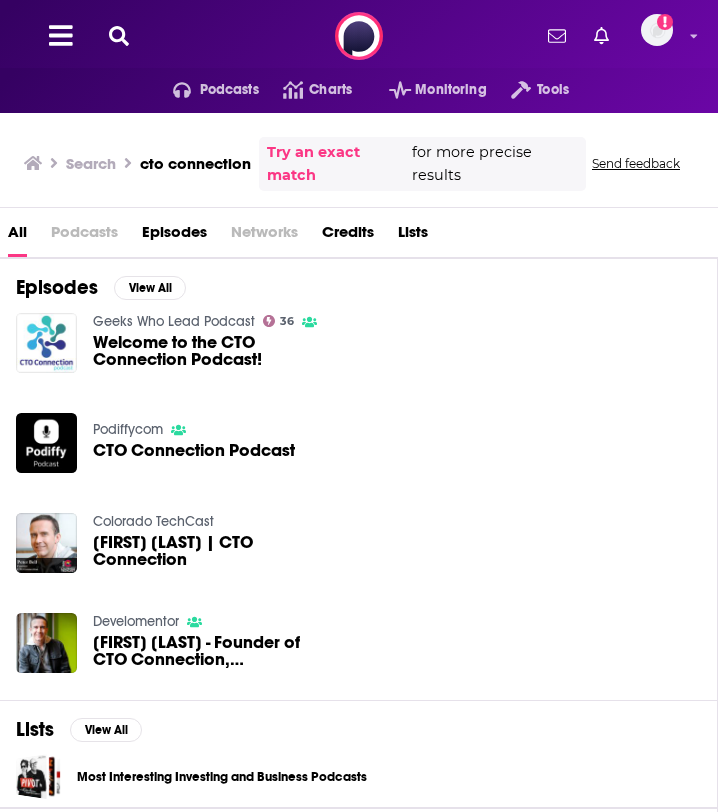 click at bounding box center (46, 343) 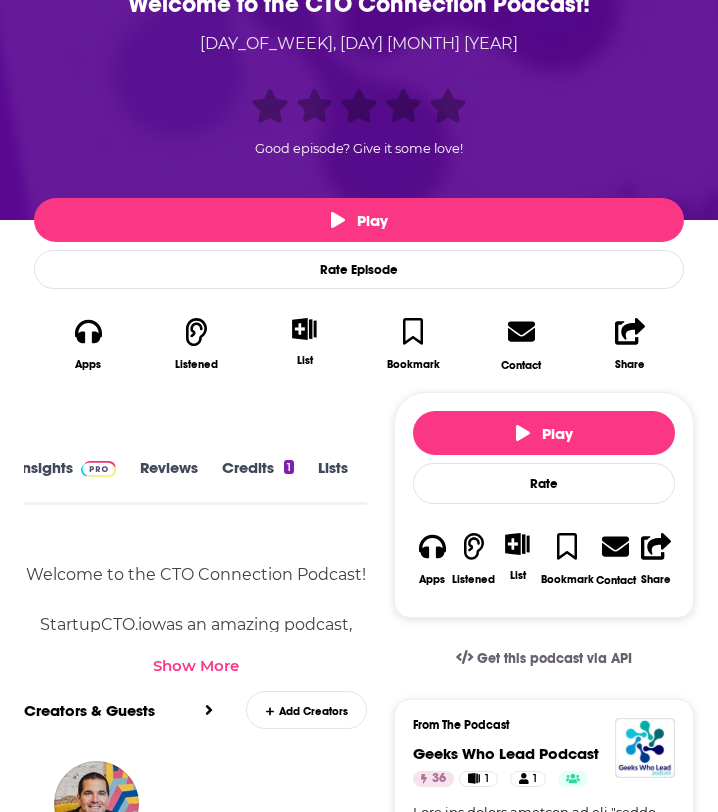 scroll, scrollTop: 363, scrollLeft: 0, axis: vertical 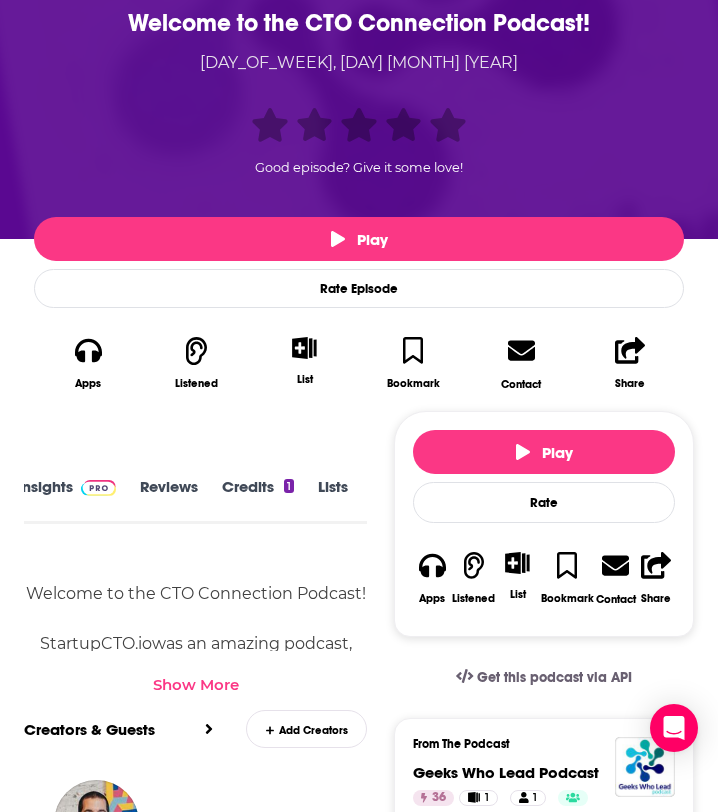 click at bounding box center [98, 488] 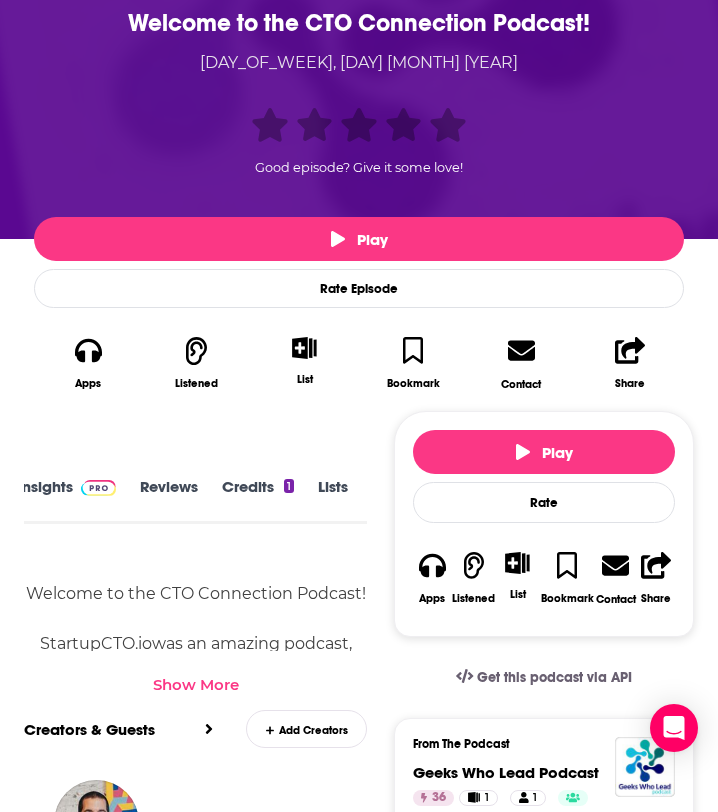 scroll, scrollTop: 0, scrollLeft: 0, axis: both 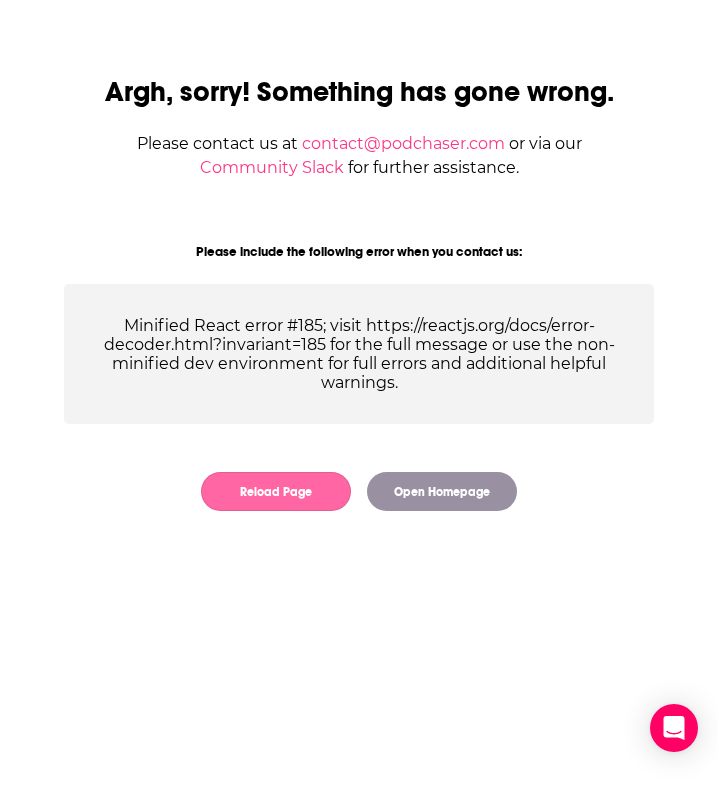click on "Reload Page" at bounding box center [276, 491] 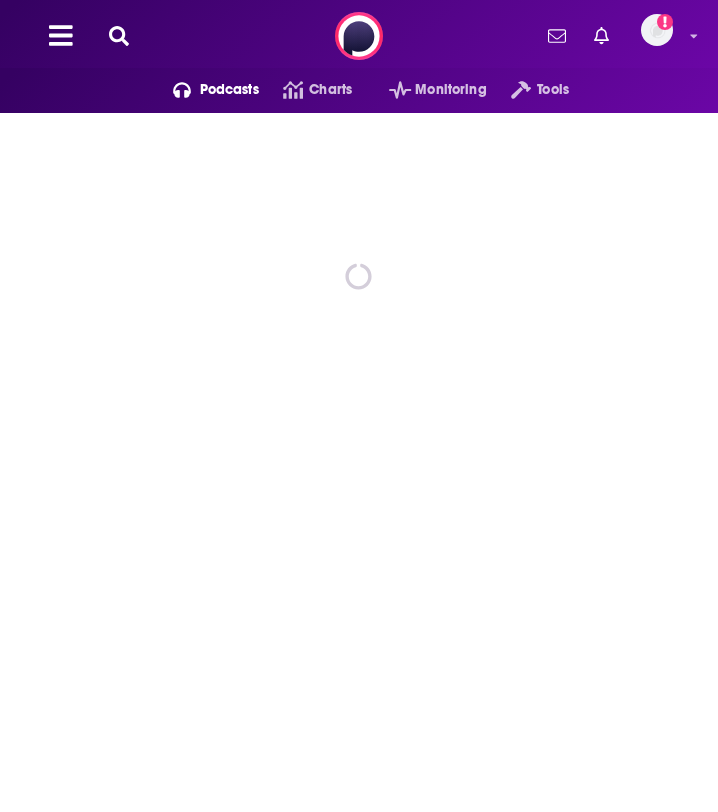 scroll, scrollTop: 0, scrollLeft: 0, axis: both 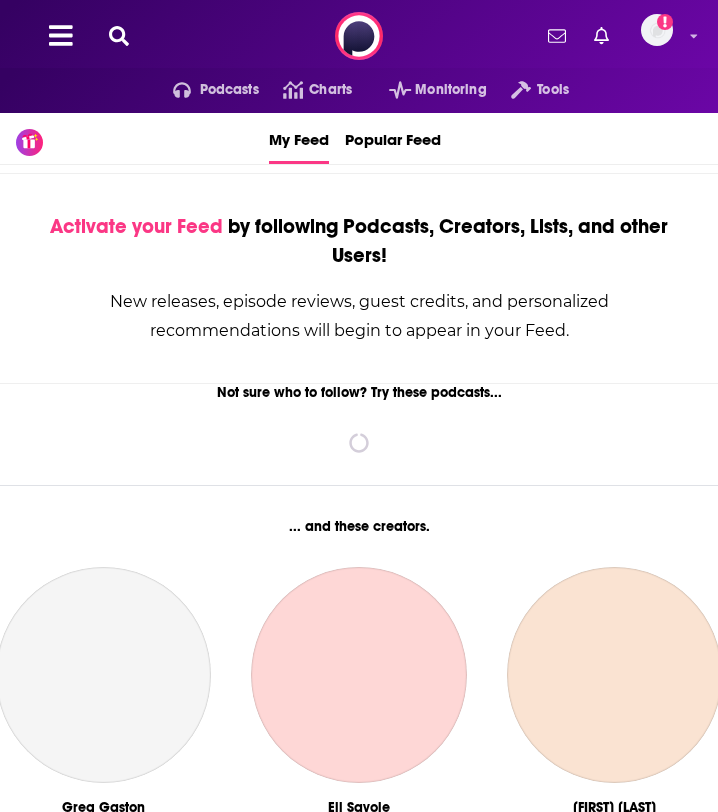 click 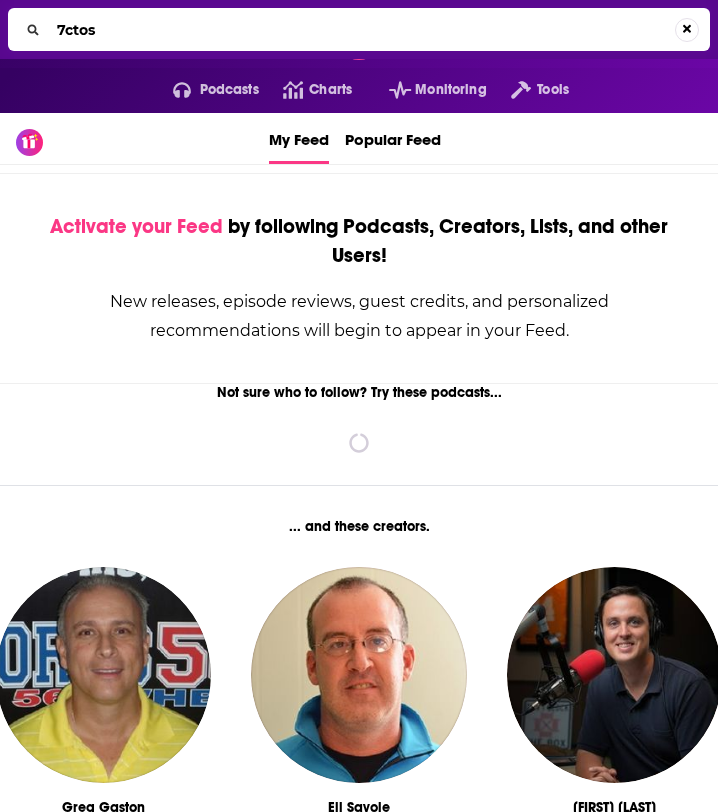 type on "7ctos" 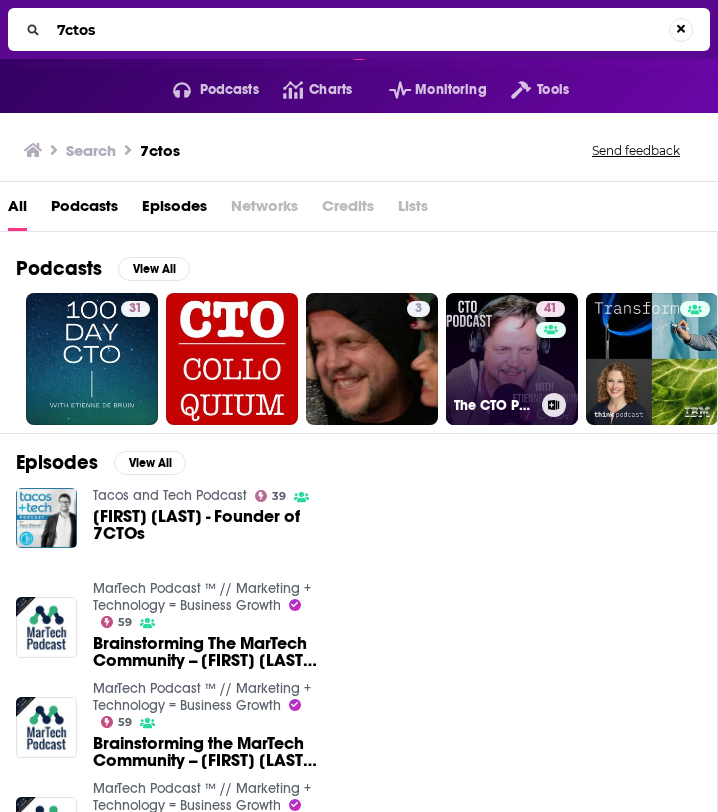click on "41 The CTO Podcast" at bounding box center [512, 359] 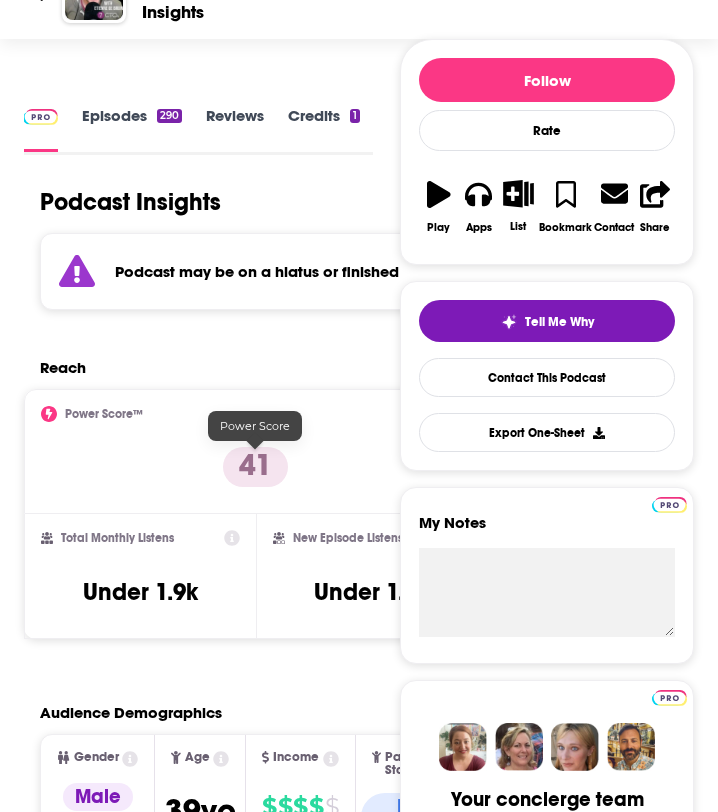 scroll, scrollTop: 235, scrollLeft: 0, axis: vertical 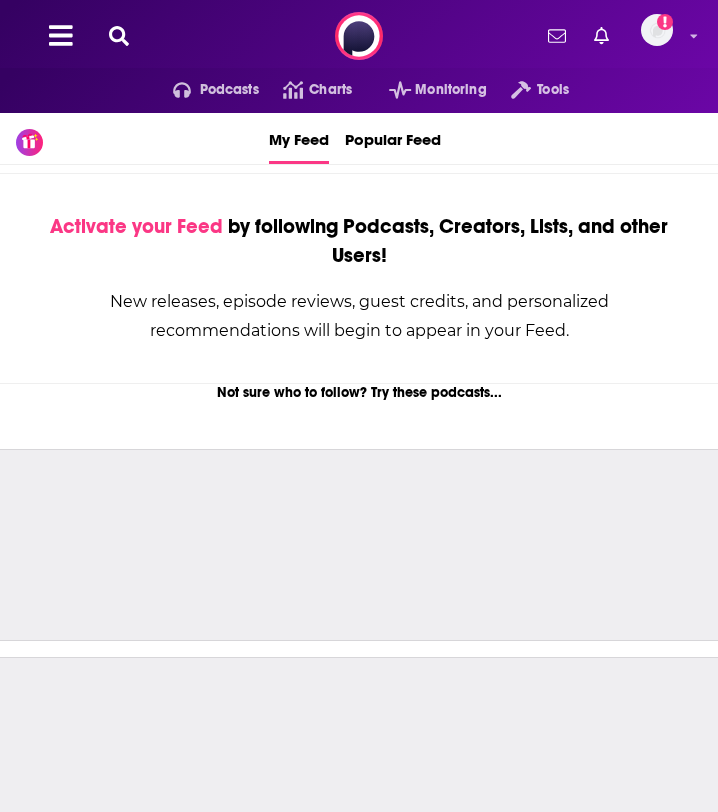 click at bounding box center [119, 36] 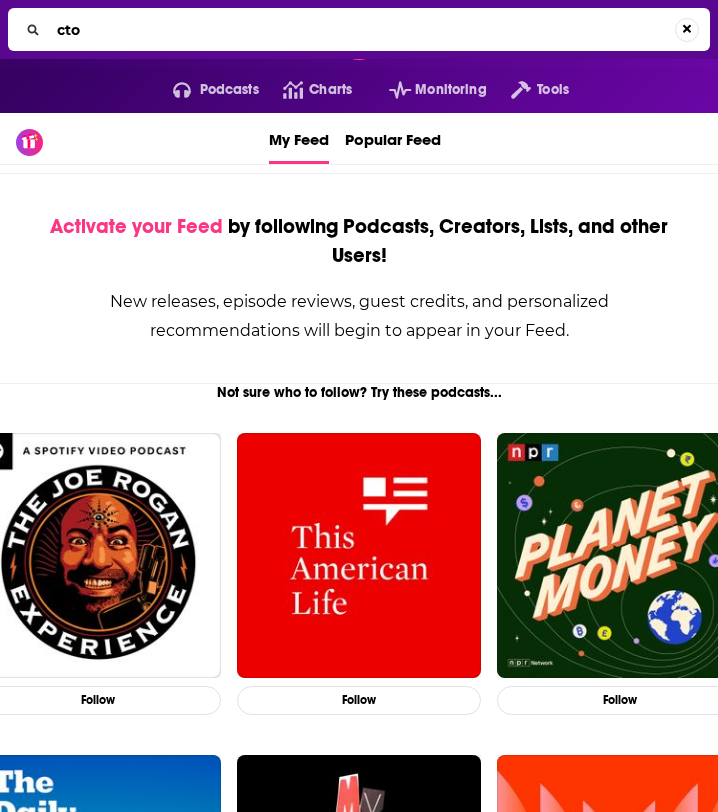 type on "cto" 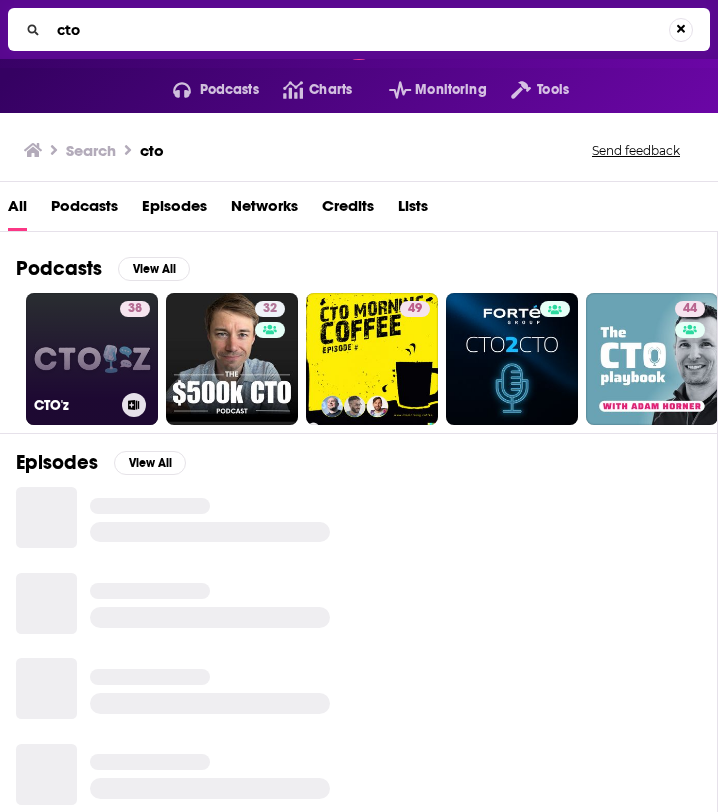 click on "[NUMBER] CTO'z" at bounding box center (92, 359) 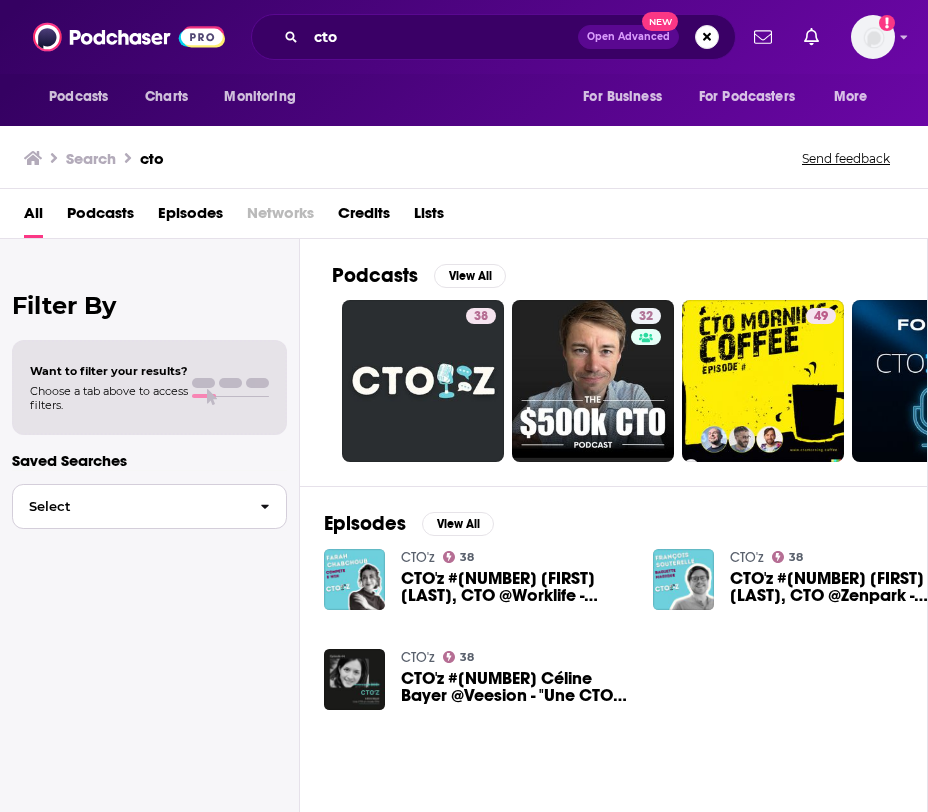 click on "Select" at bounding box center [149, 506] 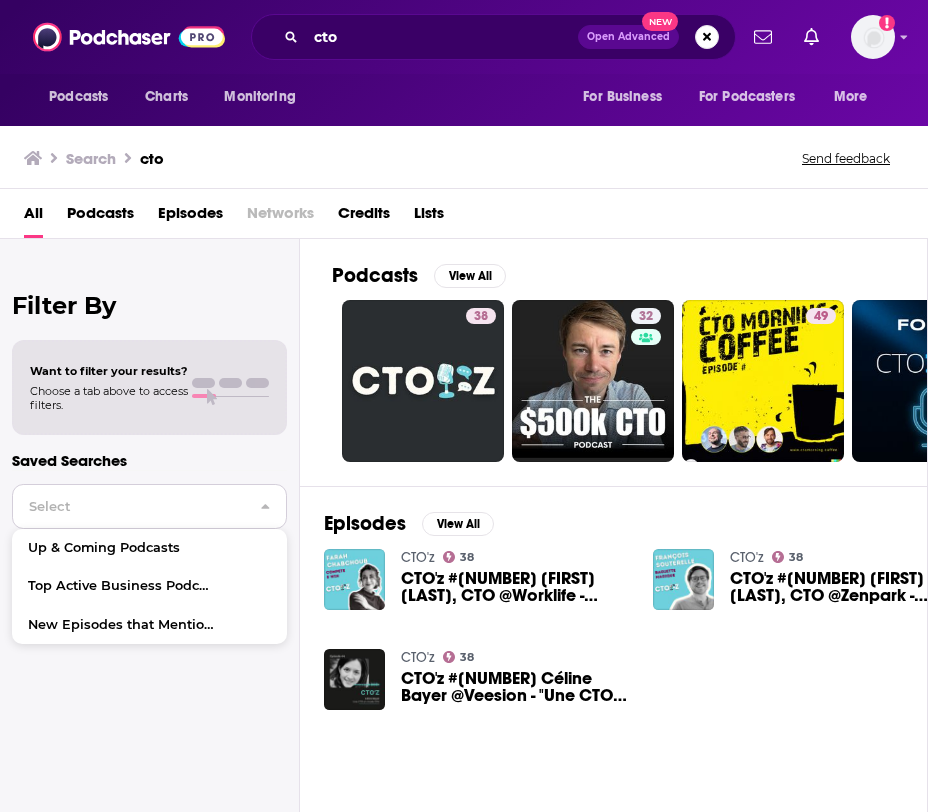 click on "Select" at bounding box center (149, 506) 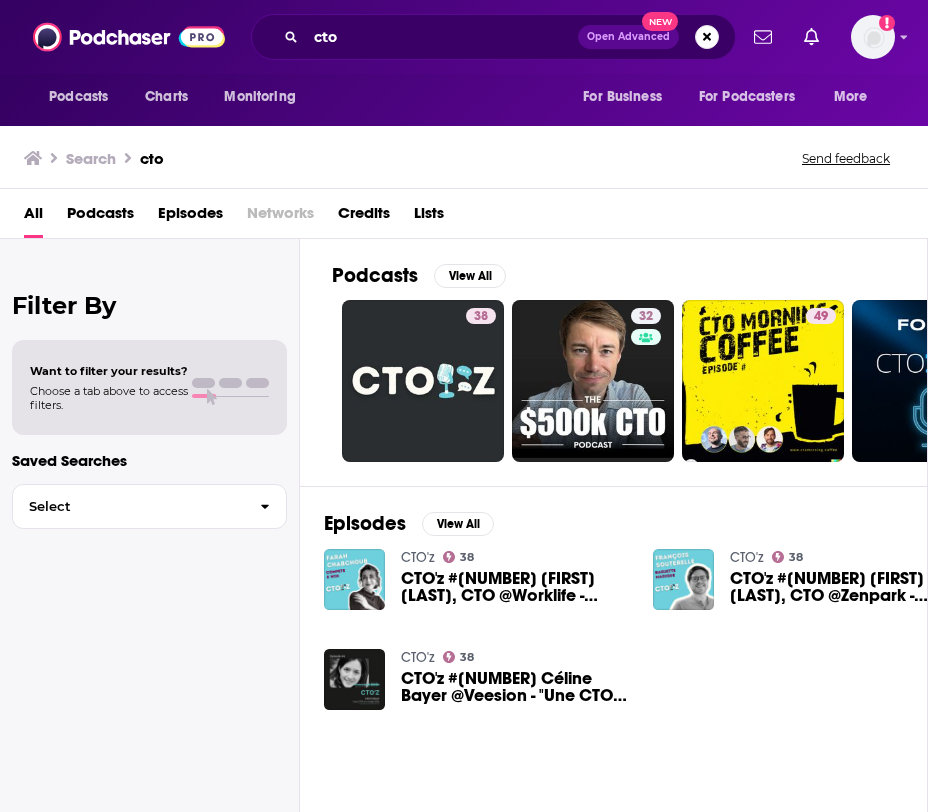 click on "Filter By" at bounding box center [149, 305] 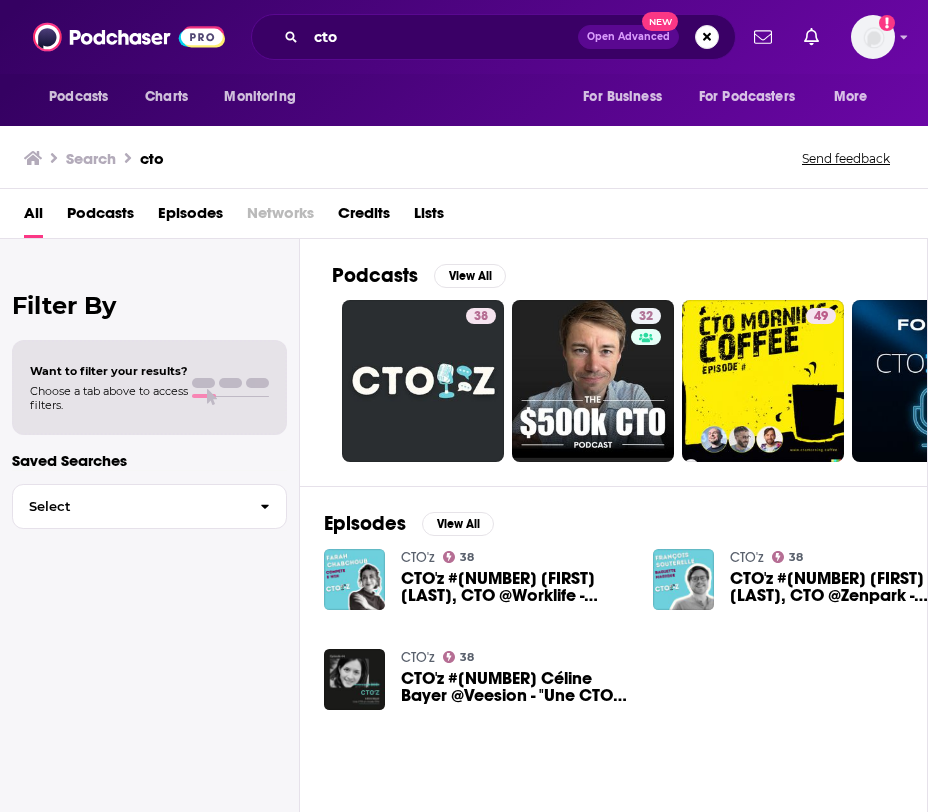 click on "Podcasts" at bounding box center (100, 217) 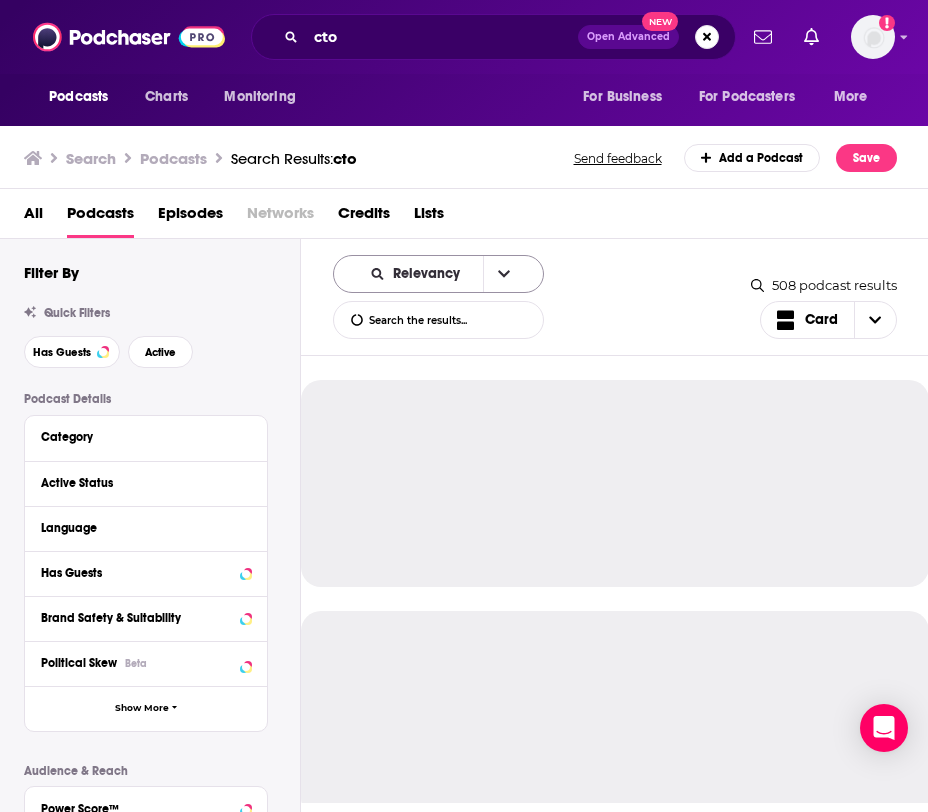 click 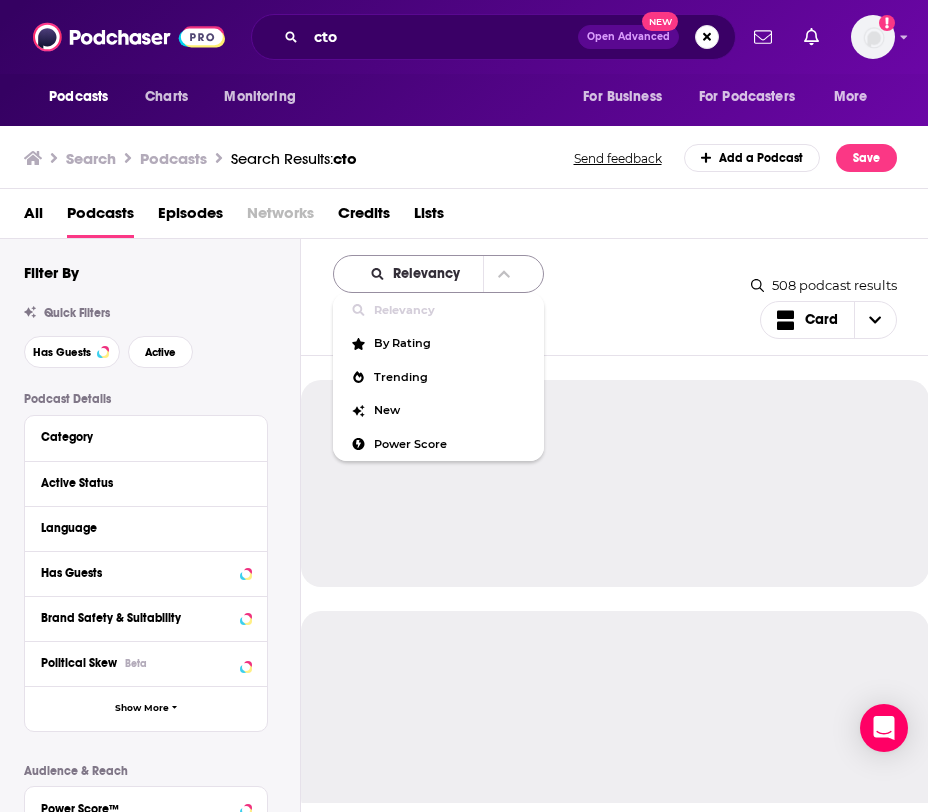 click 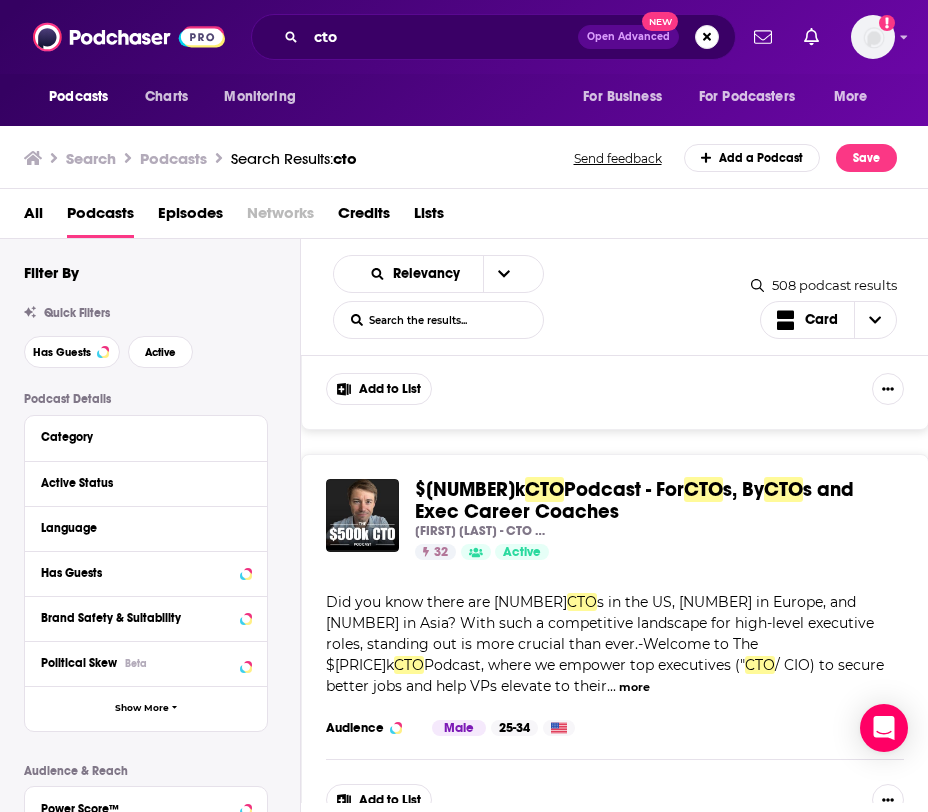 scroll, scrollTop: 309, scrollLeft: 0, axis: vertical 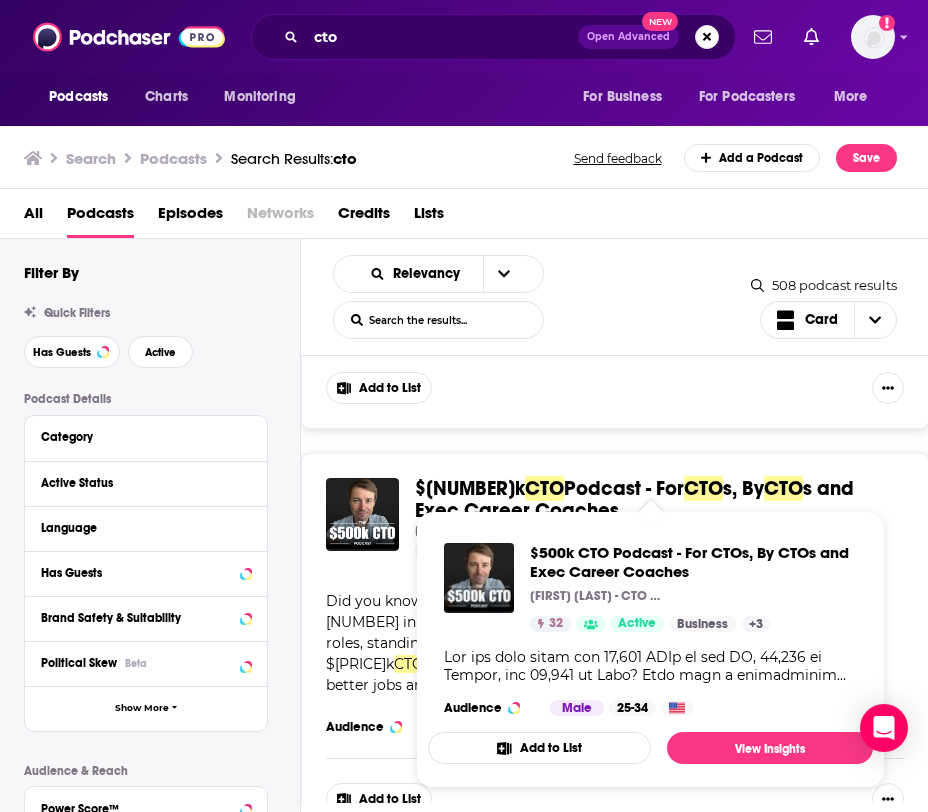 click on "$[NUMBER]k CTO Podcast - For CTOs, By CTOs and Exec Career Coaches [FIRST] [LAST] - CTO Headhunter & CTO Coach [NUMBER] Active Categories Business + [NUMBER] Business + [NUMBER] Audience Male [NUMBER]-[NUMBER] Add to List View Insights" at bounding box center [650, 649] 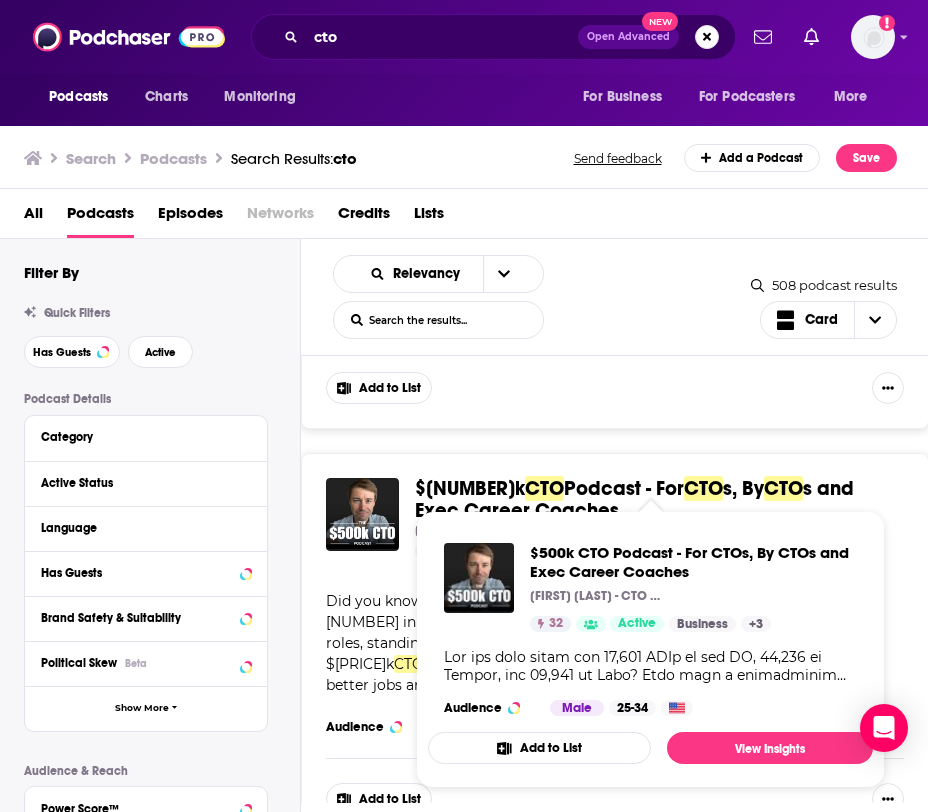 click on "Add to List" at bounding box center (615, 375) 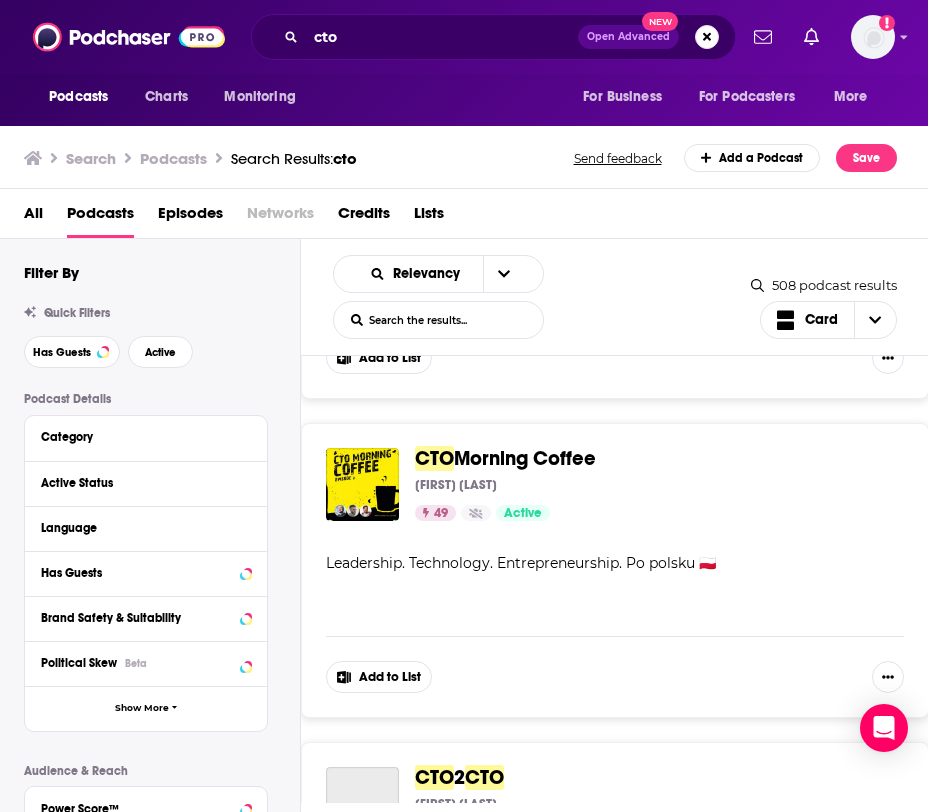 scroll, scrollTop: 753, scrollLeft: 0, axis: vertical 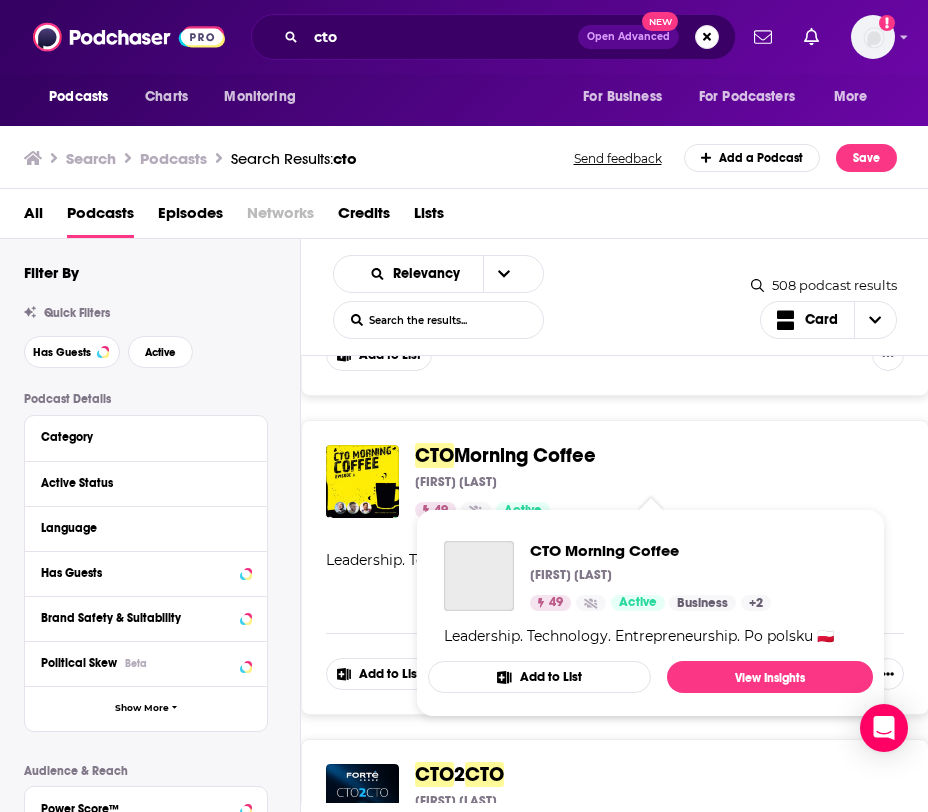 click on "Morning Coffee" at bounding box center [525, 455] 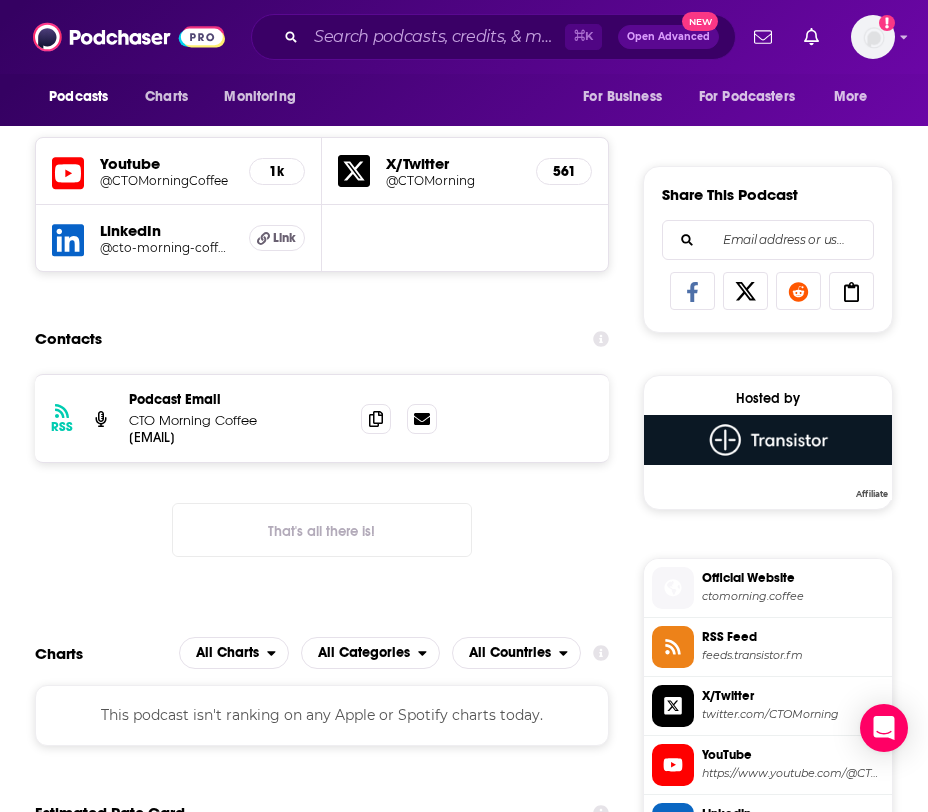 scroll, scrollTop: 0, scrollLeft: 0, axis: both 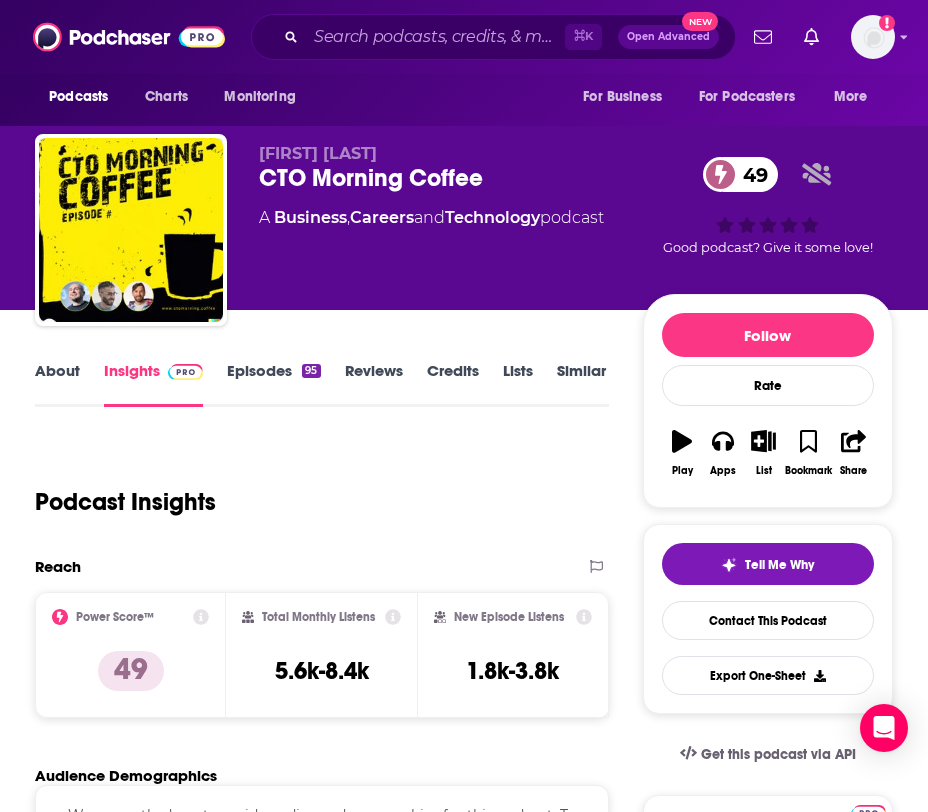 click on "Episodes 95" at bounding box center (273, 384) 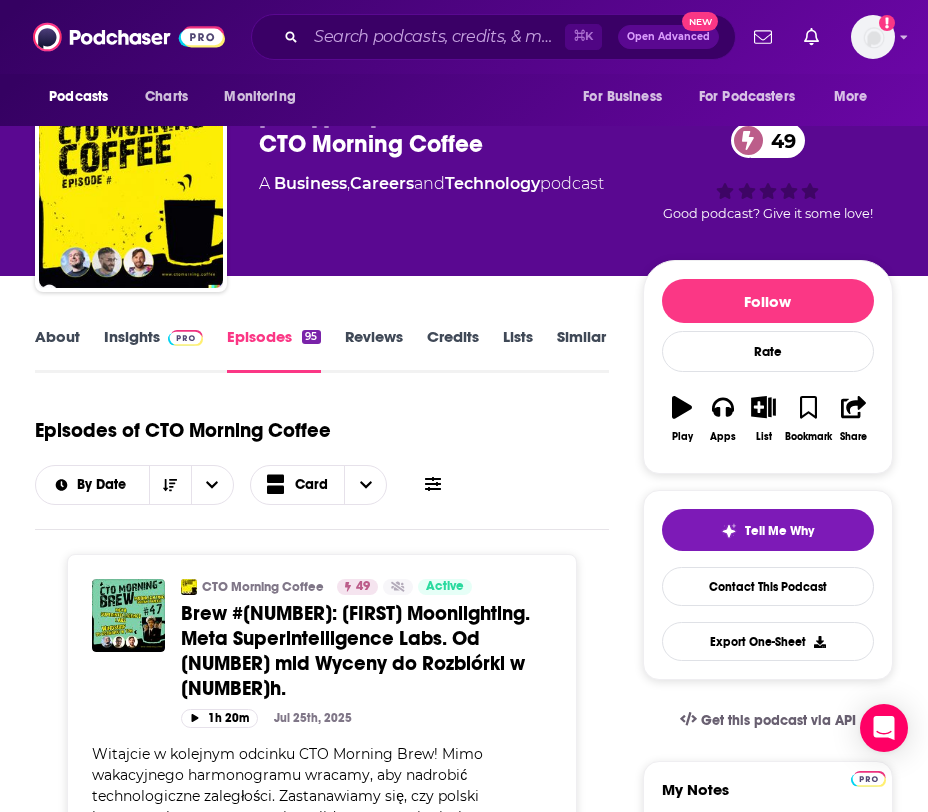 scroll, scrollTop: 0, scrollLeft: 0, axis: both 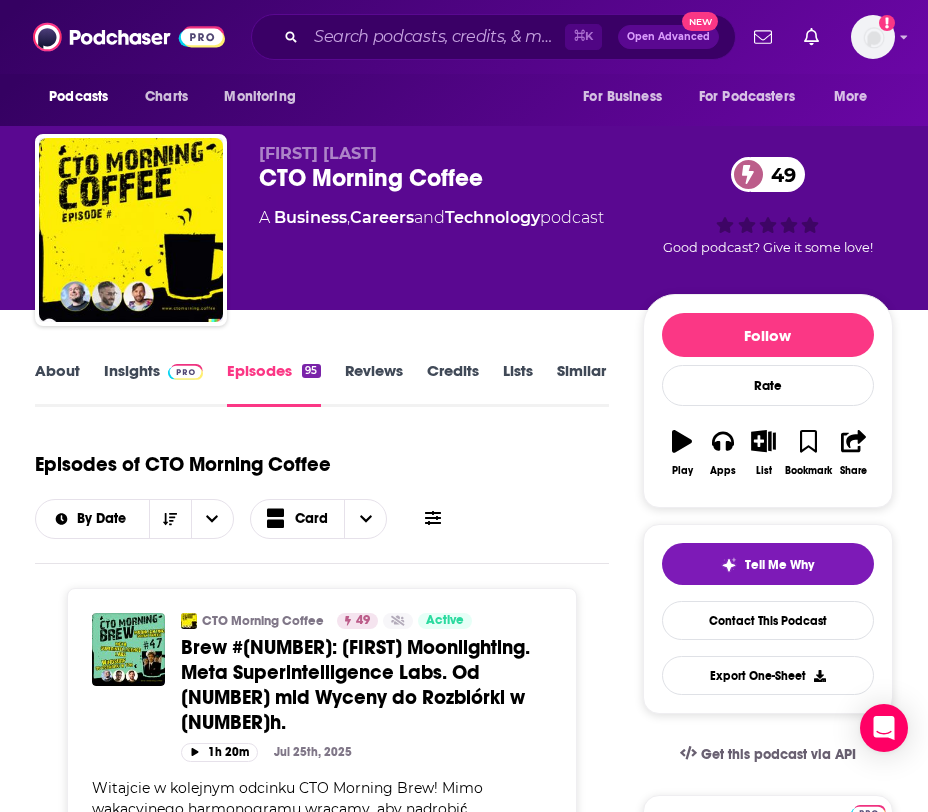 click on "About" at bounding box center (57, 384) 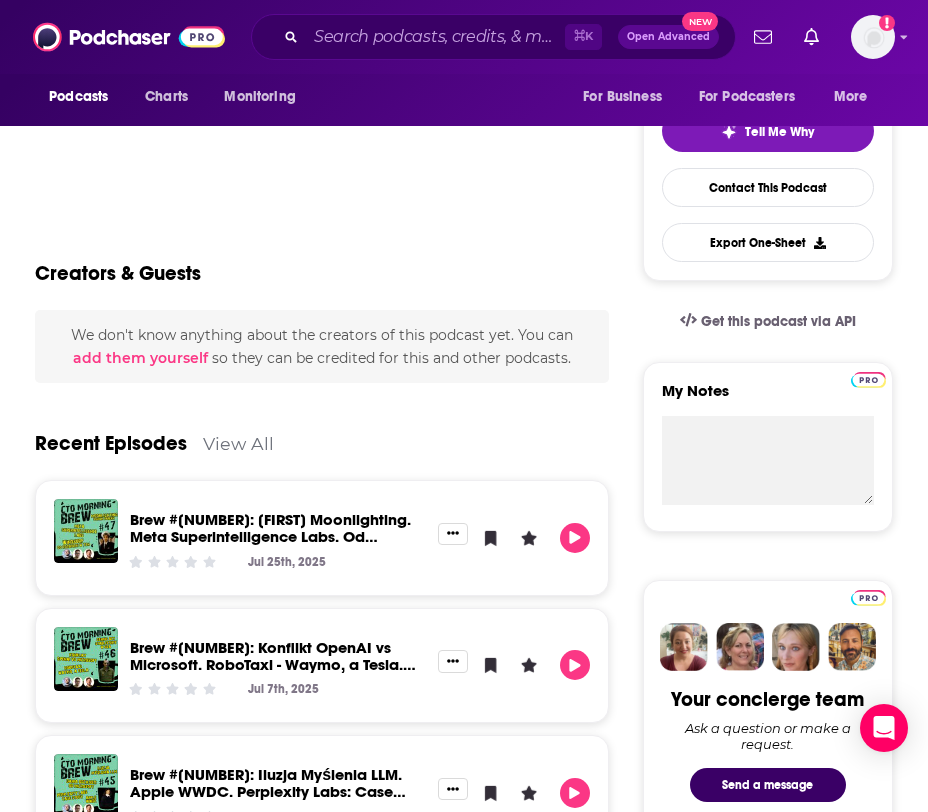 scroll, scrollTop: 0, scrollLeft: 0, axis: both 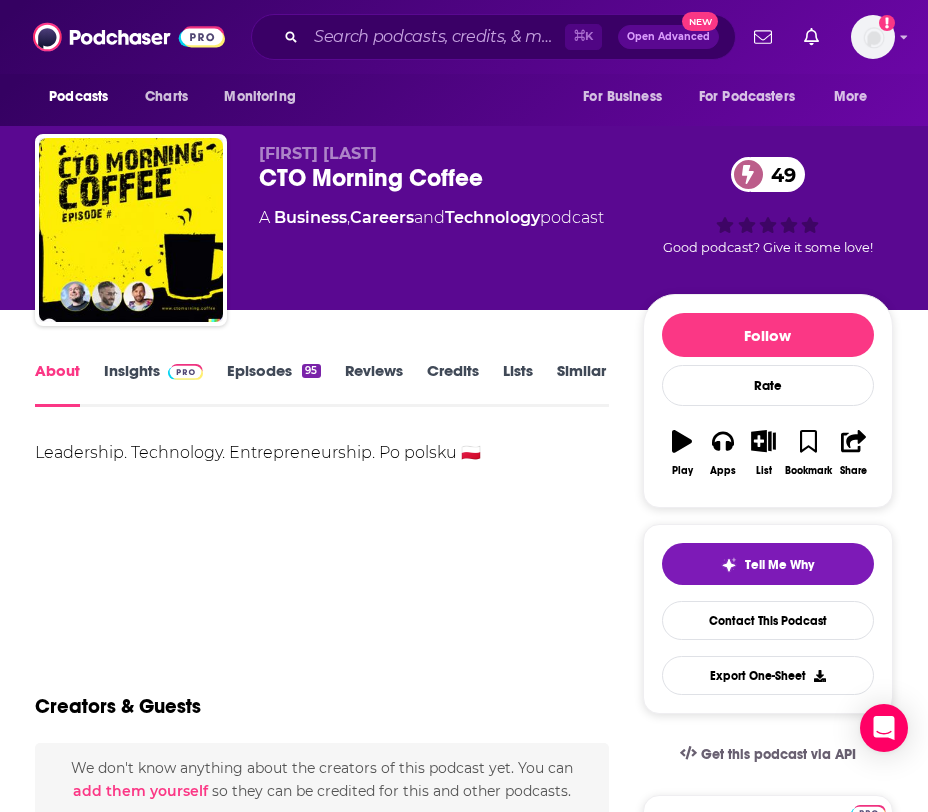 click on "Insights" at bounding box center [153, 384] 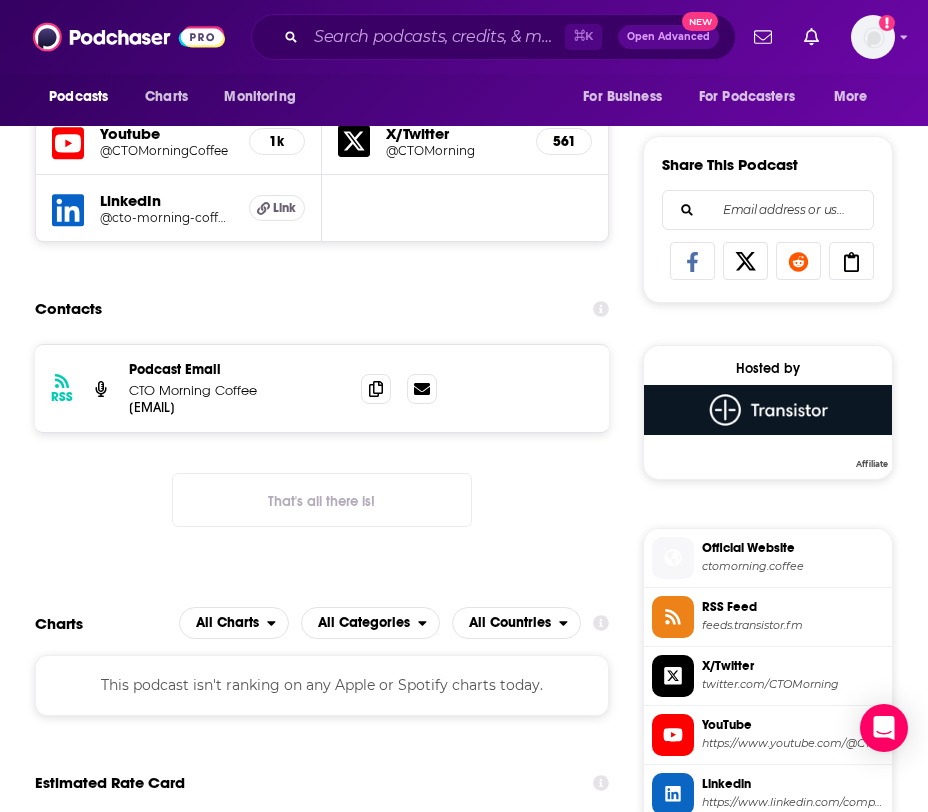 scroll, scrollTop: 1342, scrollLeft: 0, axis: vertical 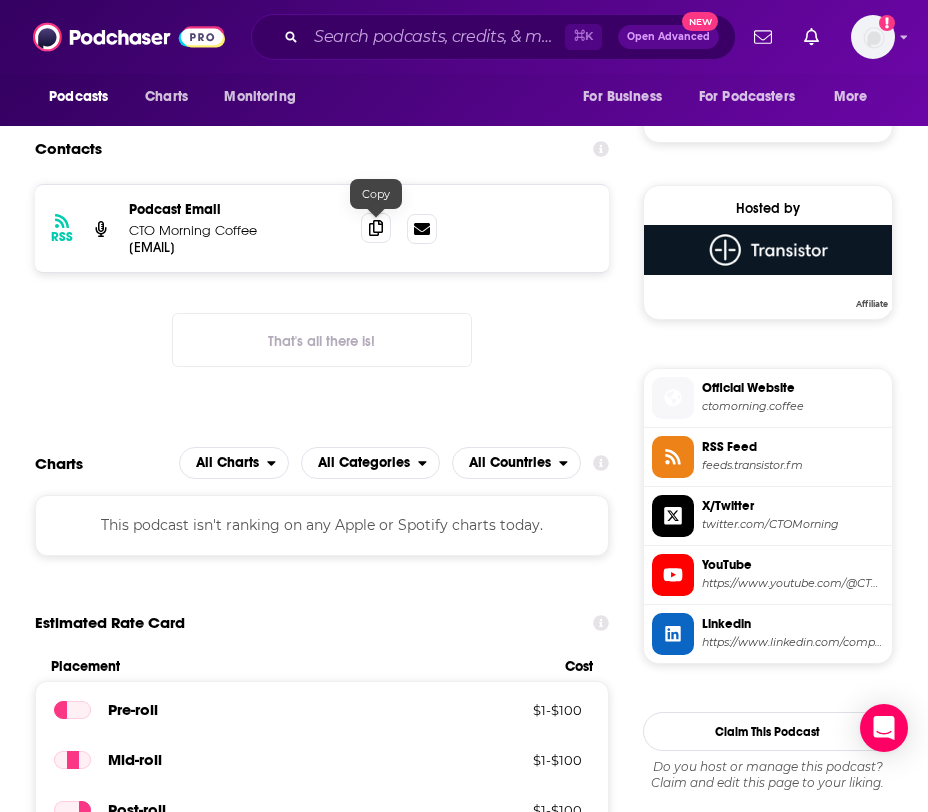 click at bounding box center (376, 228) 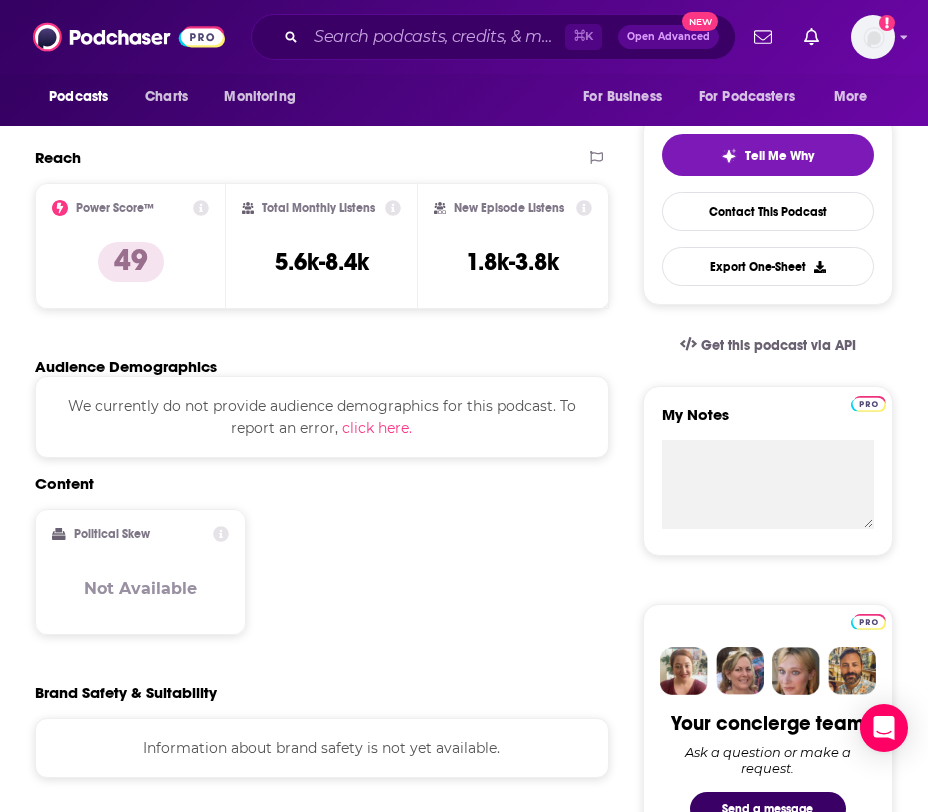 scroll, scrollTop: 0, scrollLeft: 0, axis: both 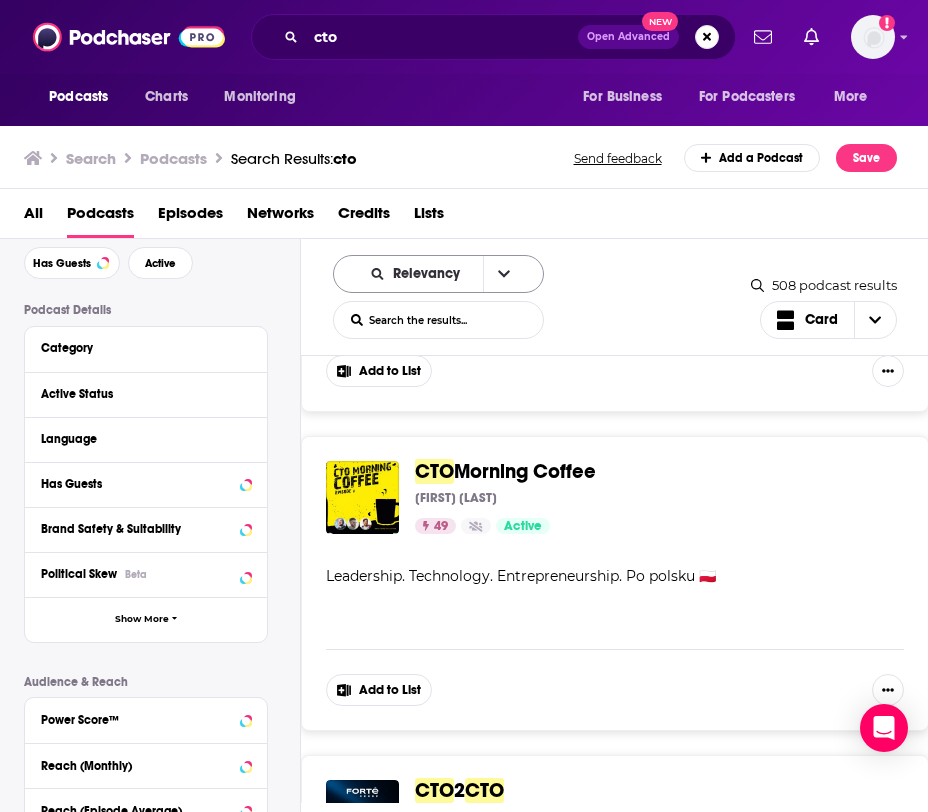 click on "Relevancy" at bounding box center [430, 274] 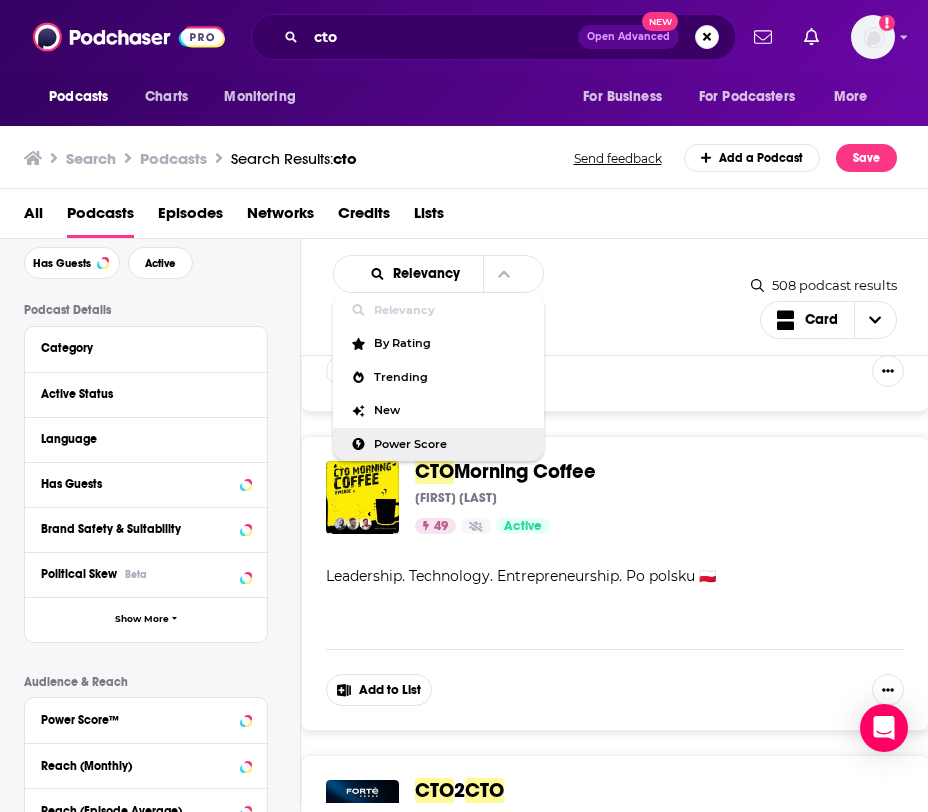 click on "Power Score" at bounding box center (451, 444) 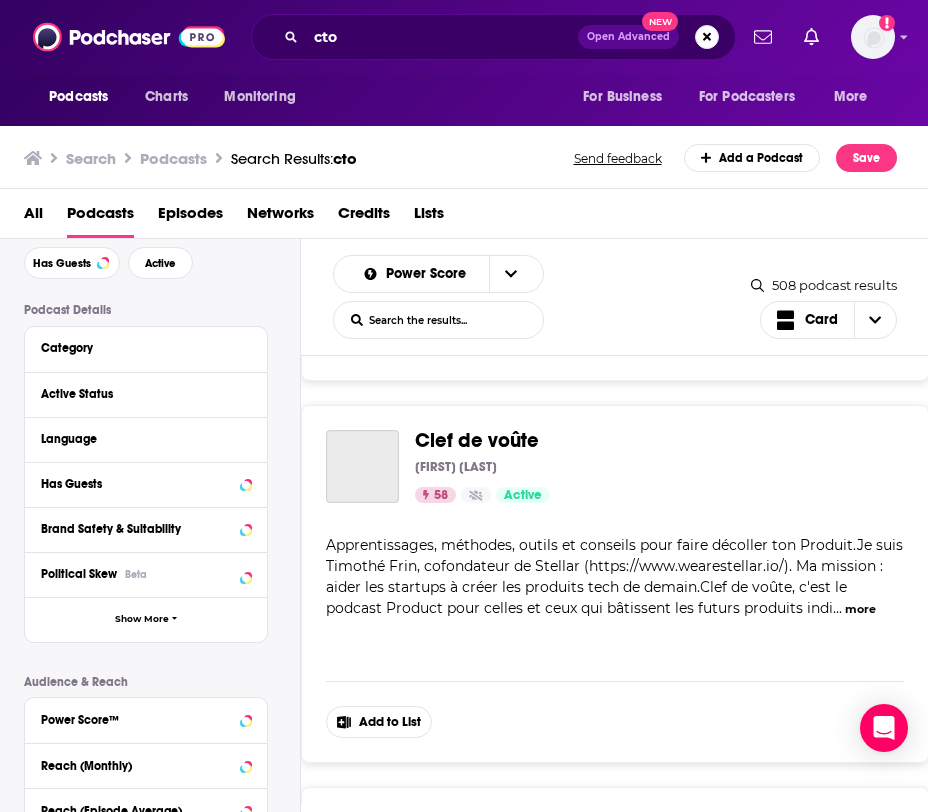 scroll, scrollTop: 0, scrollLeft: 0, axis: both 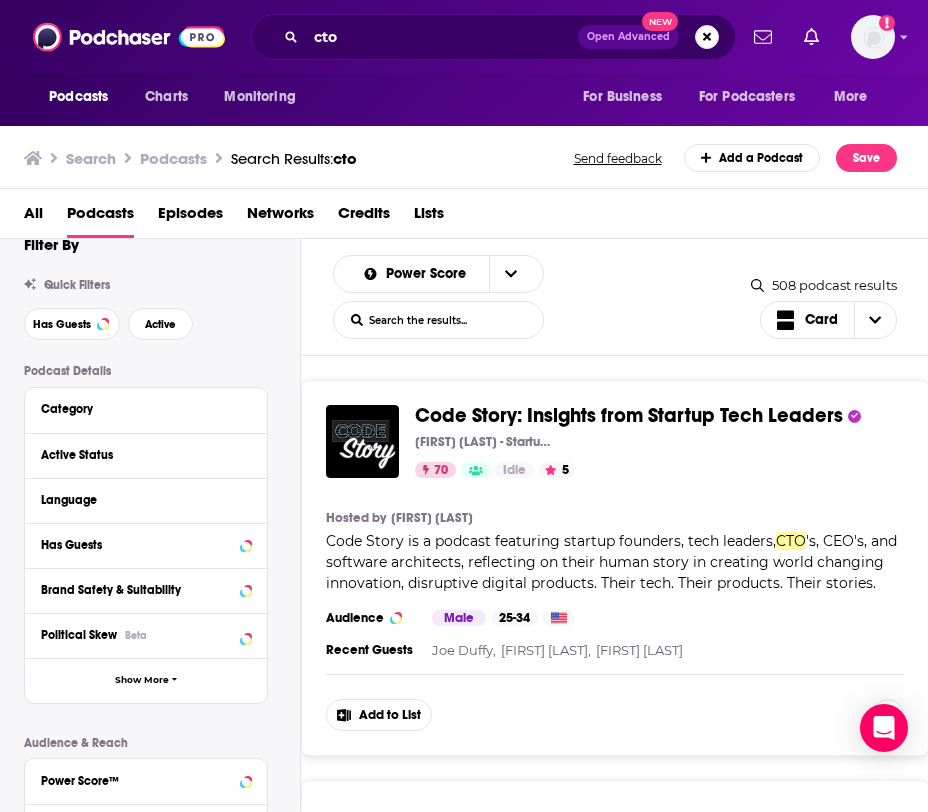 click on "List Search Input" at bounding box center (438, 320) 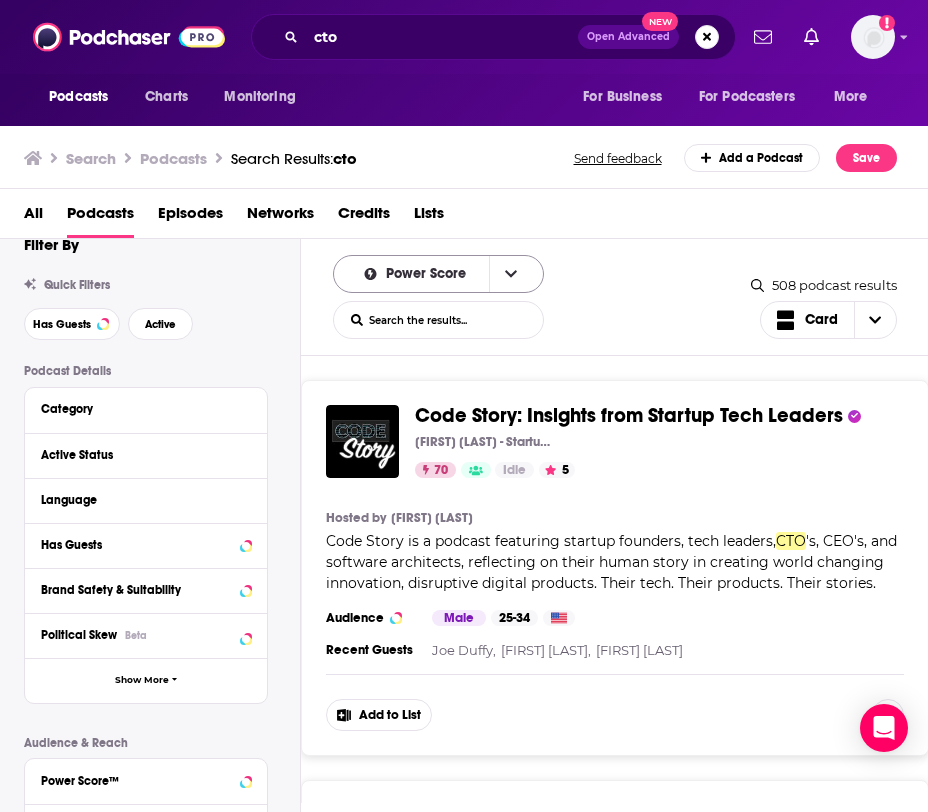 click at bounding box center (510, 274) 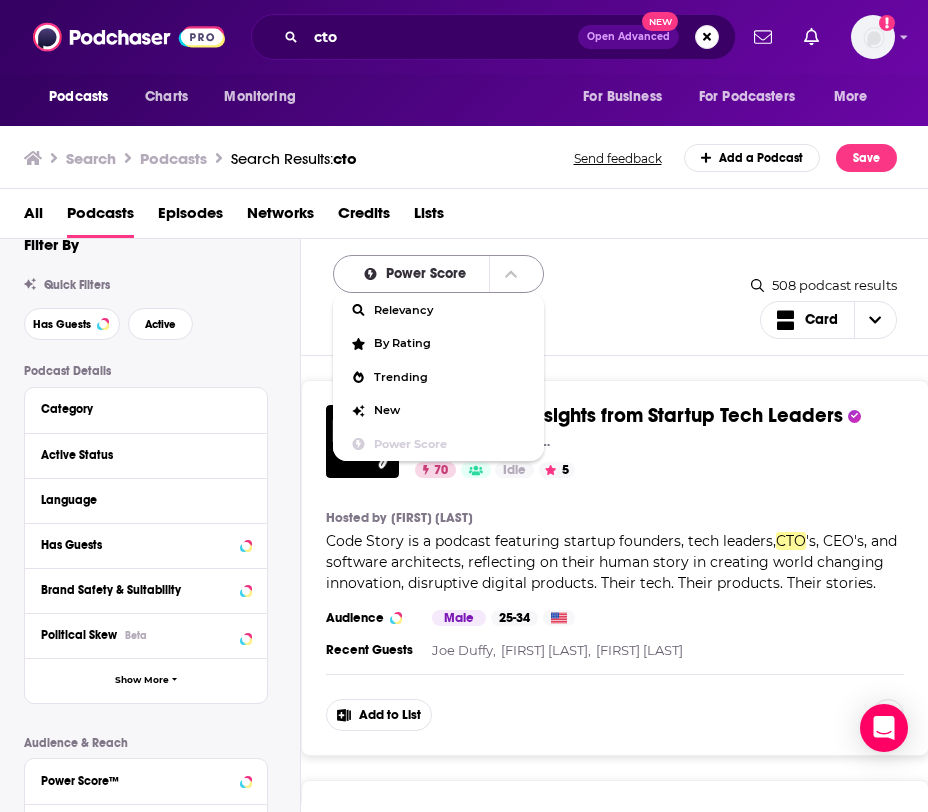 click 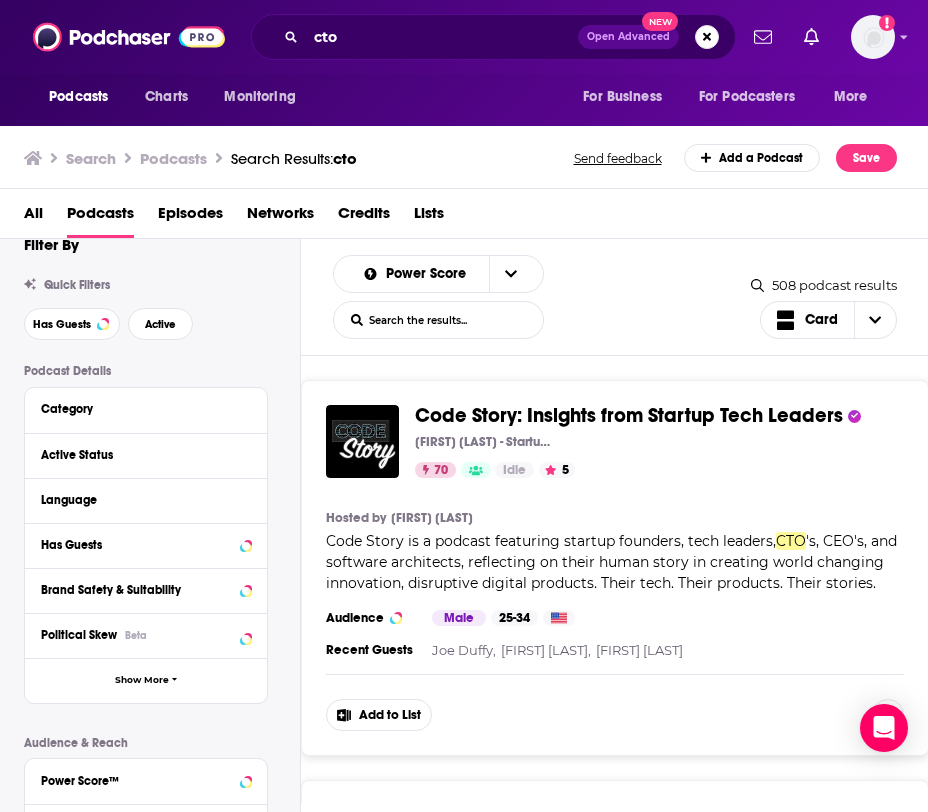 click on "Power Score List Search Input Search the results... Card" at bounding box center (542, 297) 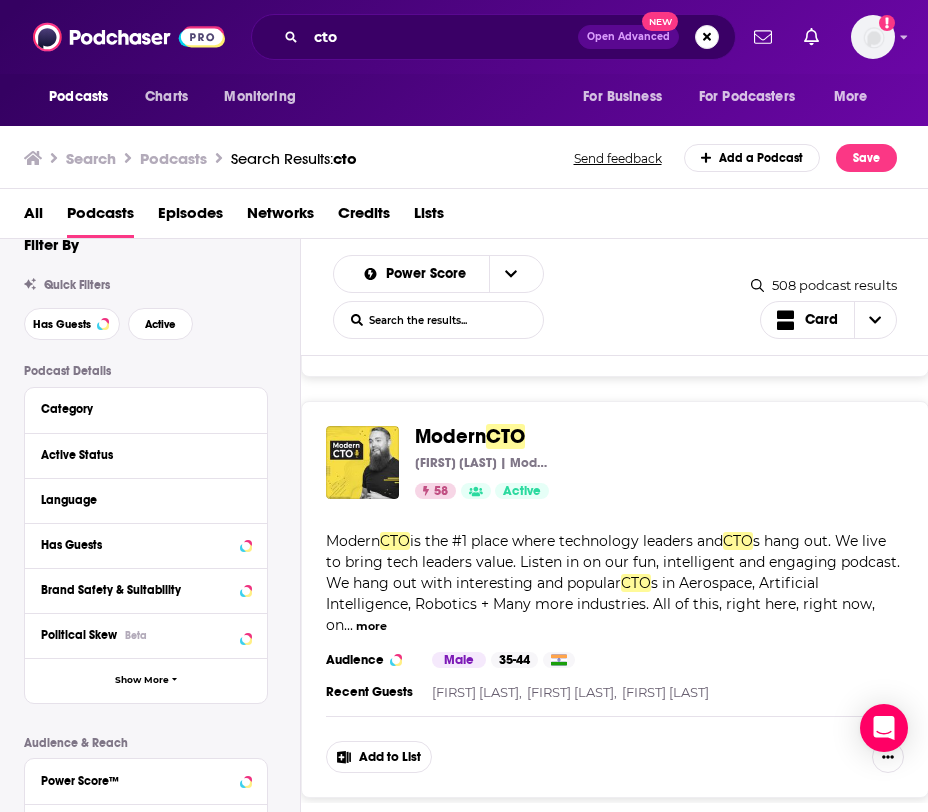 scroll, scrollTop: 739, scrollLeft: 0, axis: vertical 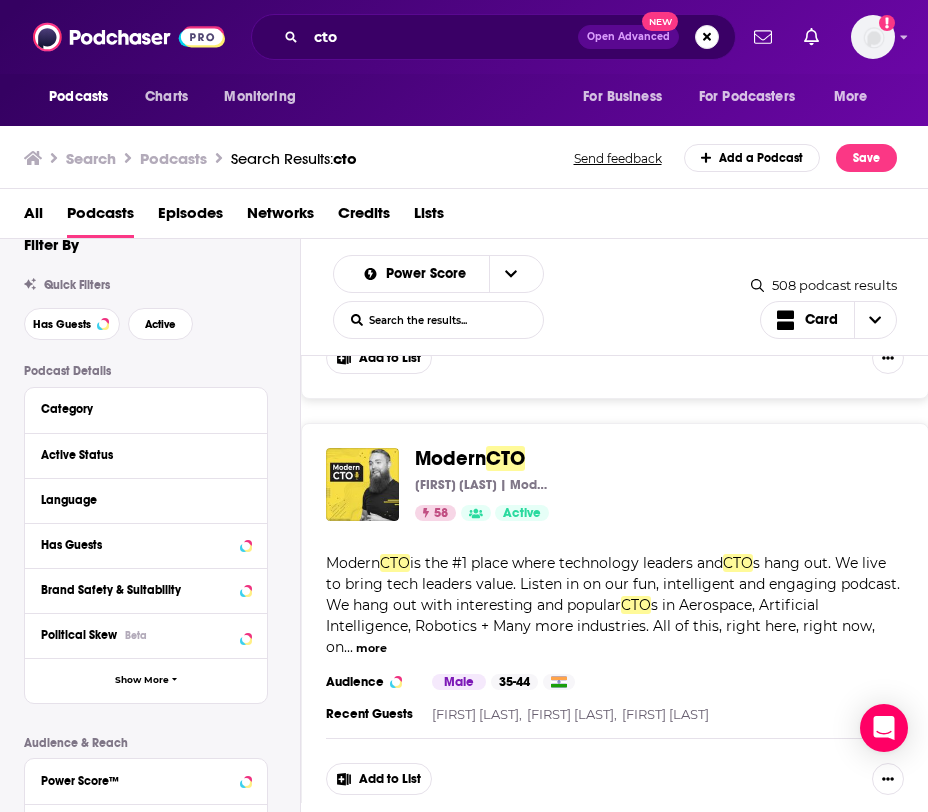 click on "Modern" at bounding box center (450, 458) 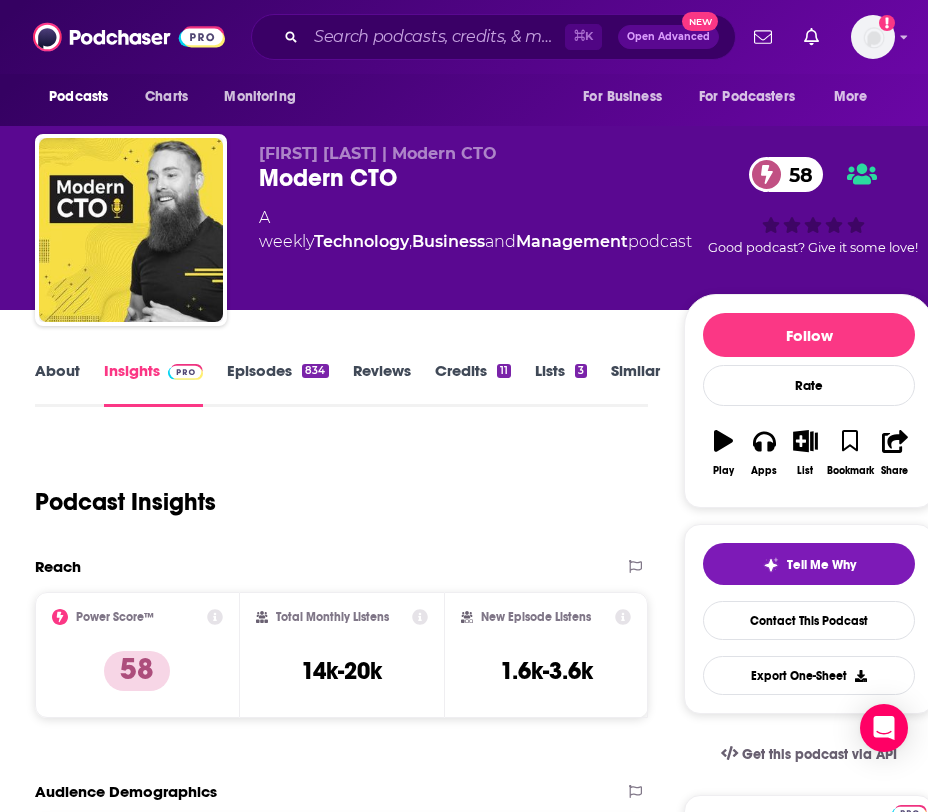 scroll, scrollTop: 1587, scrollLeft: 0, axis: vertical 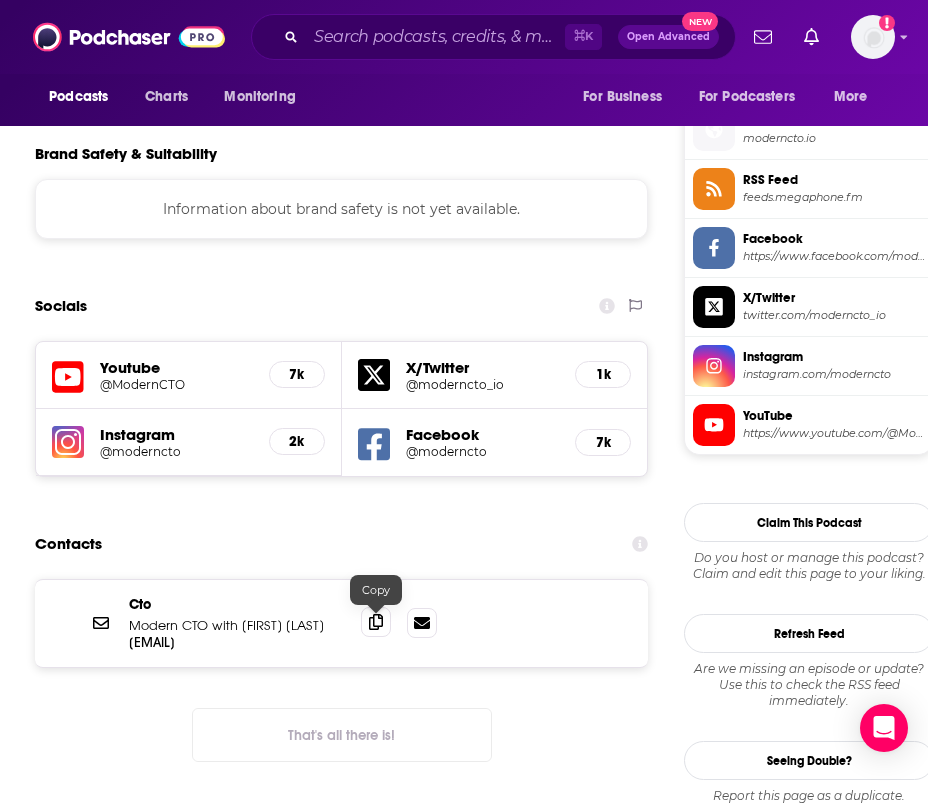 click 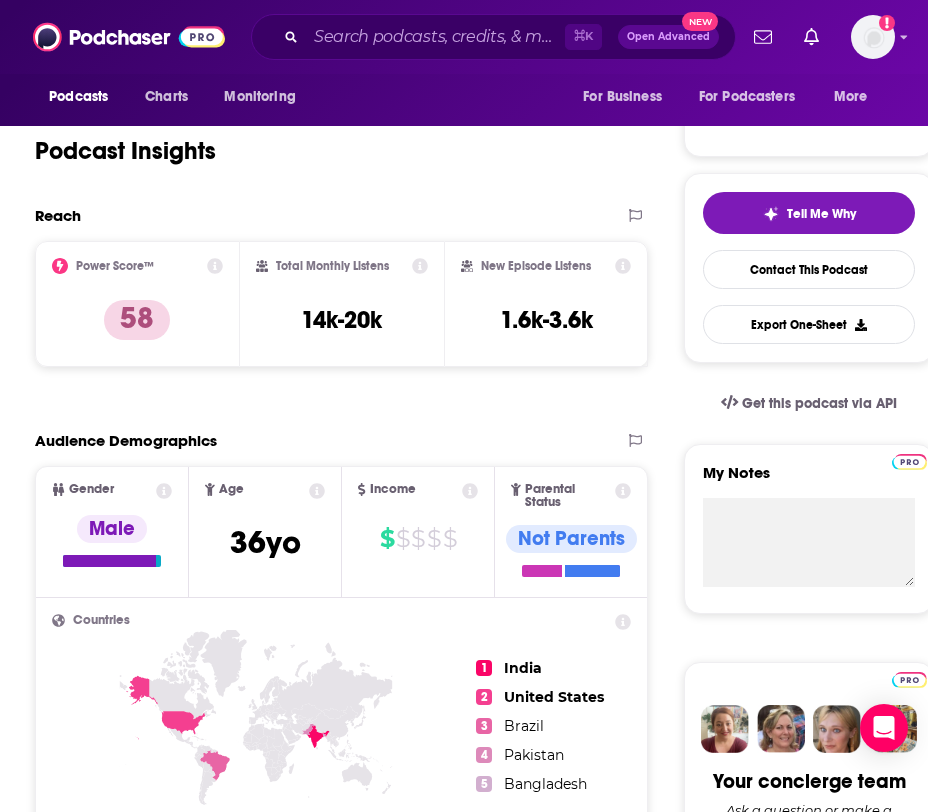 scroll, scrollTop: 350, scrollLeft: 0, axis: vertical 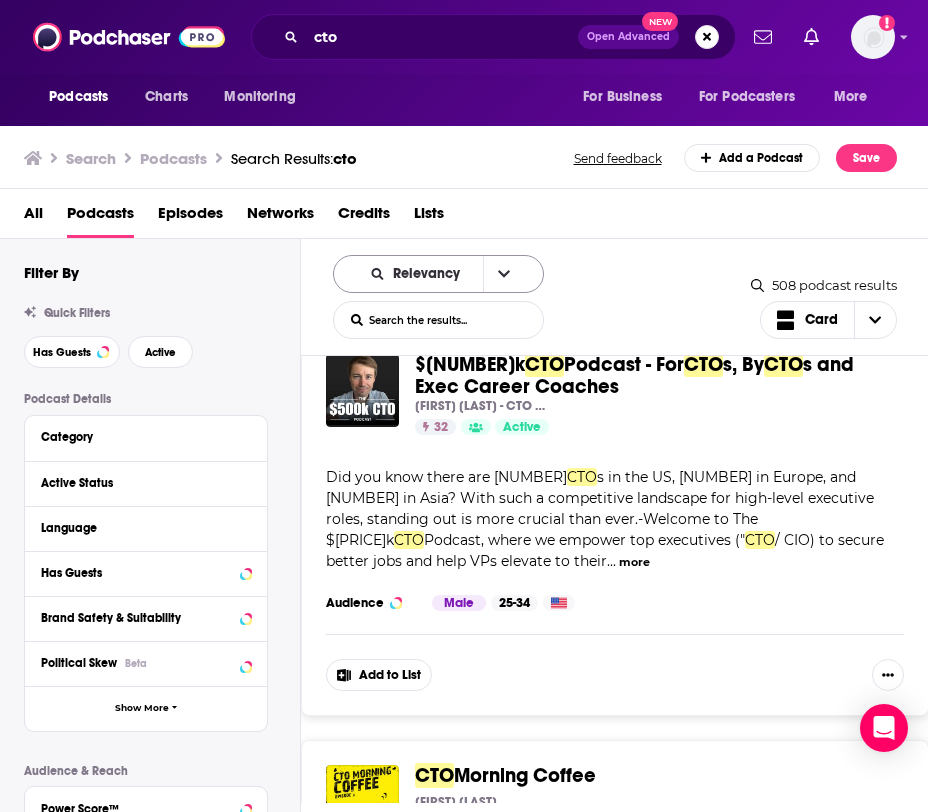 click 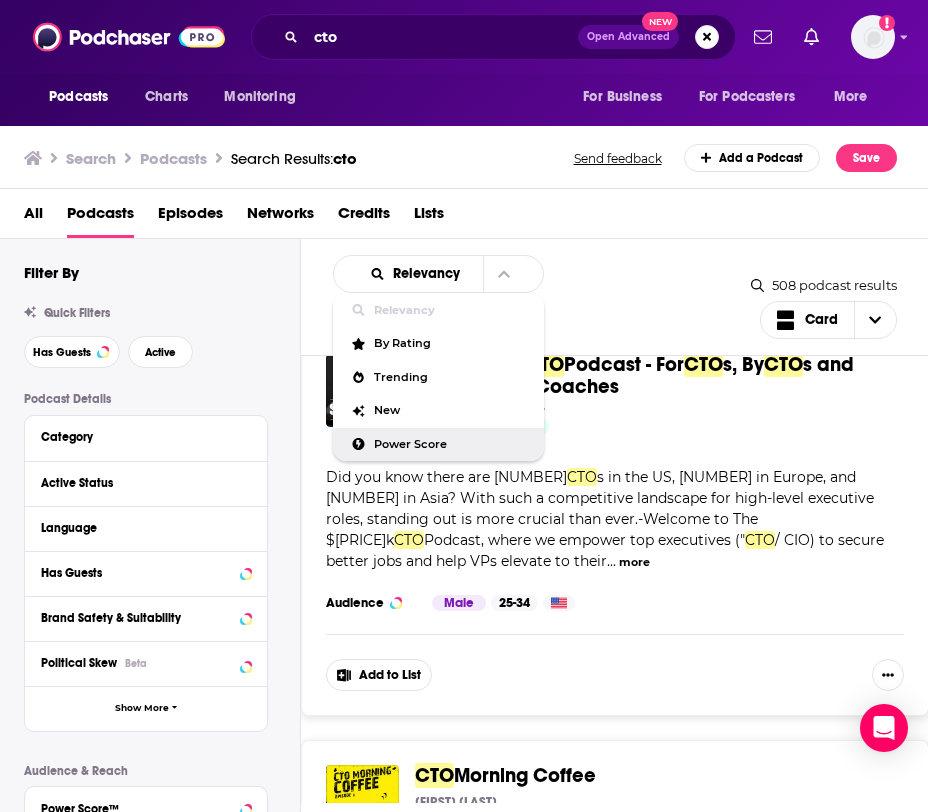click on "Power Score" at bounding box center [451, 444] 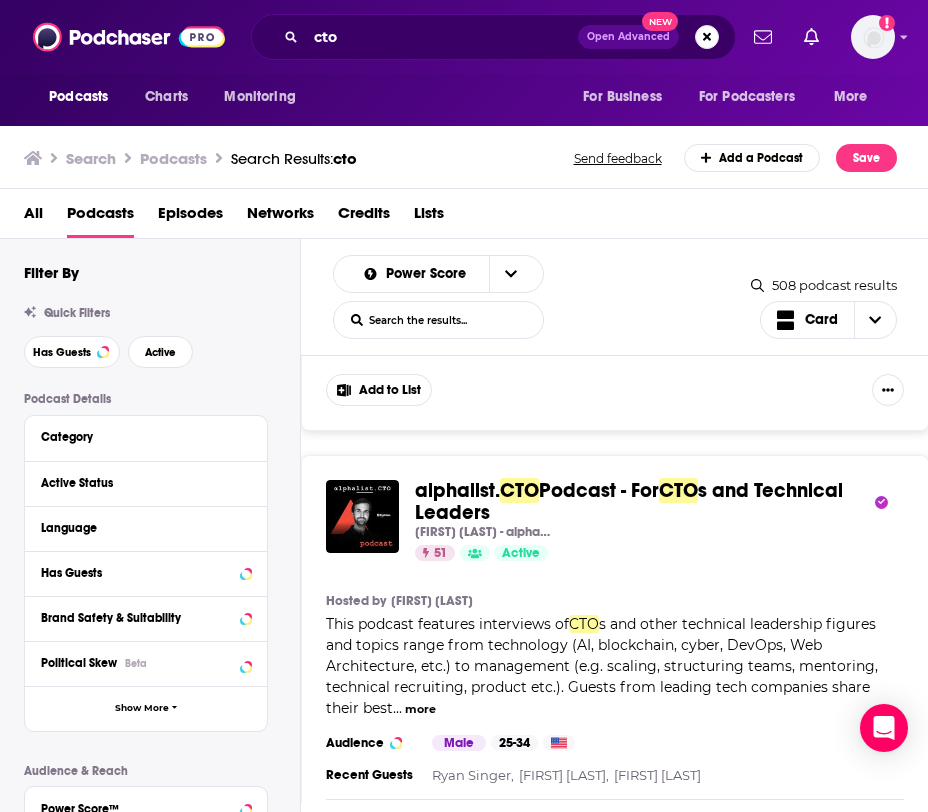 scroll, scrollTop: 2754, scrollLeft: 0, axis: vertical 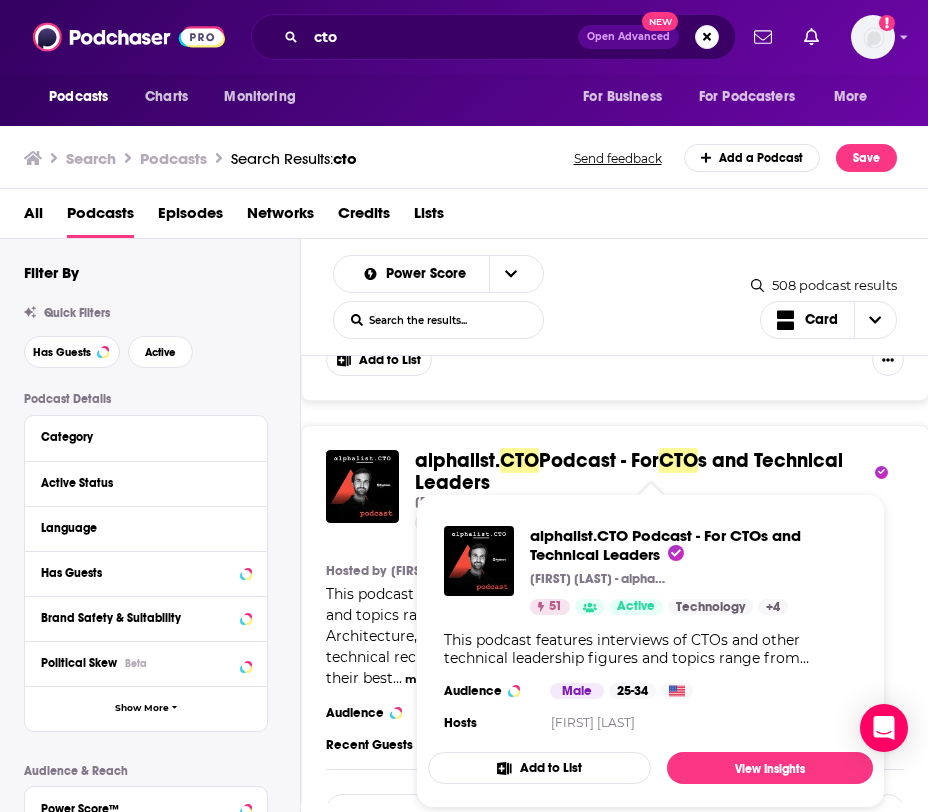 click on "CTO" at bounding box center [519, 460] 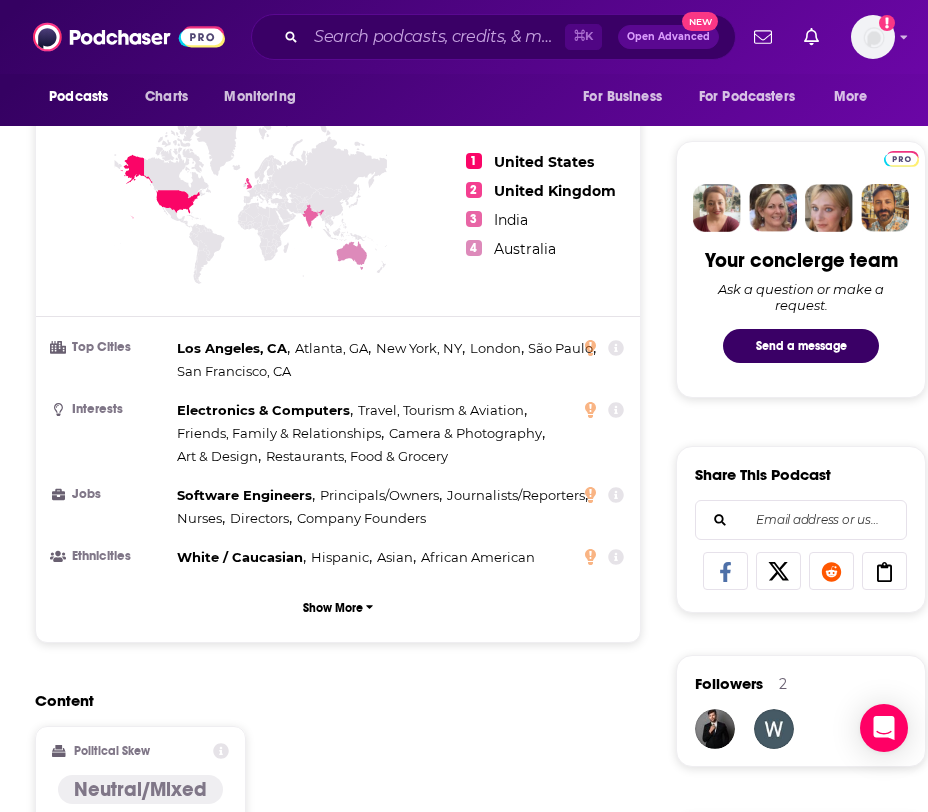 scroll, scrollTop: 841, scrollLeft: 0, axis: vertical 